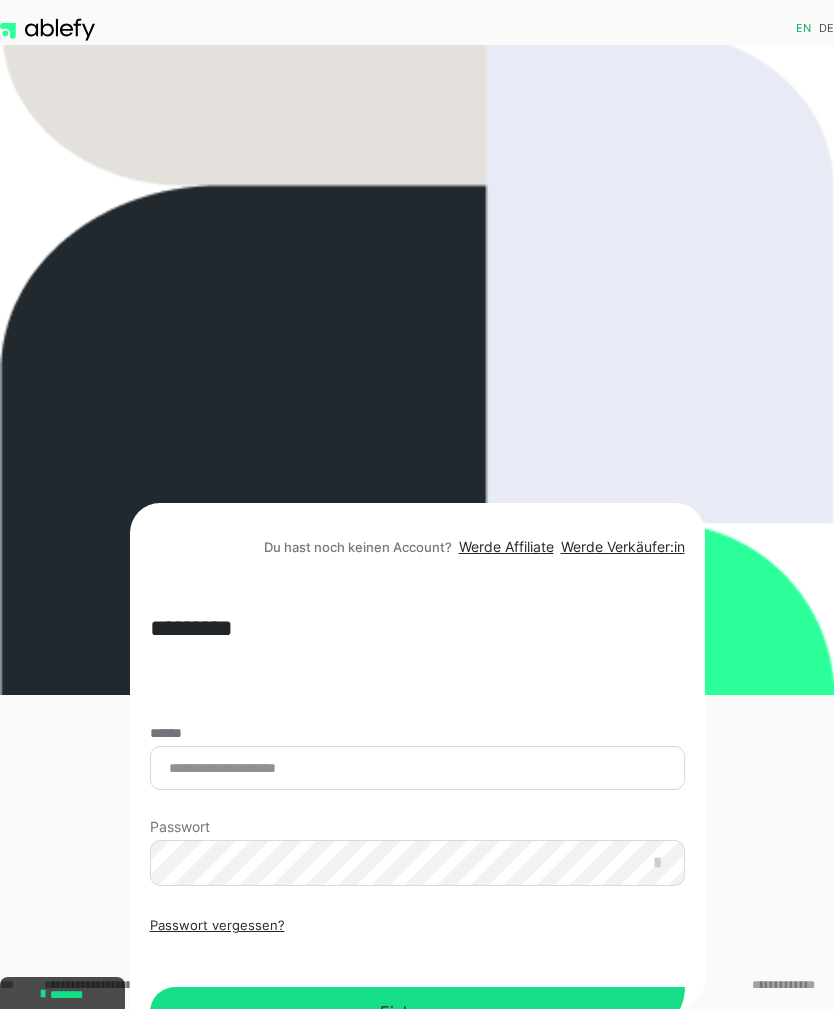 scroll, scrollTop: 0, scrollLeft: 0, axis: both 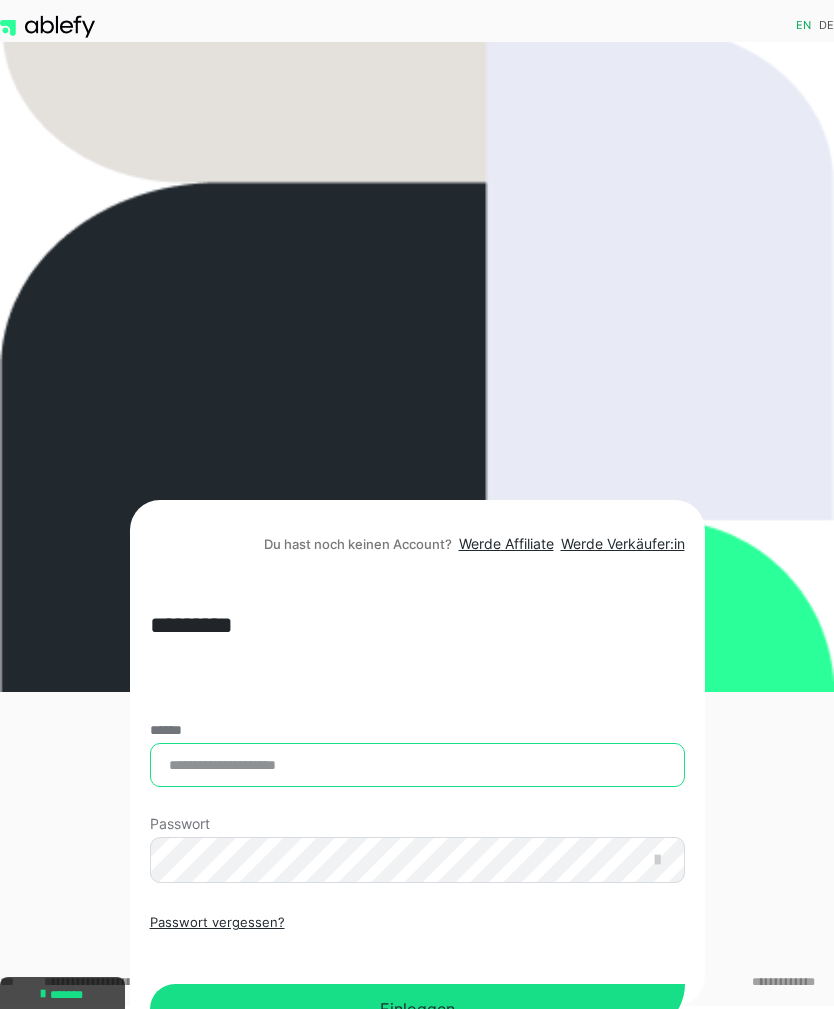 click on "******" at bounding box center (417, 765) 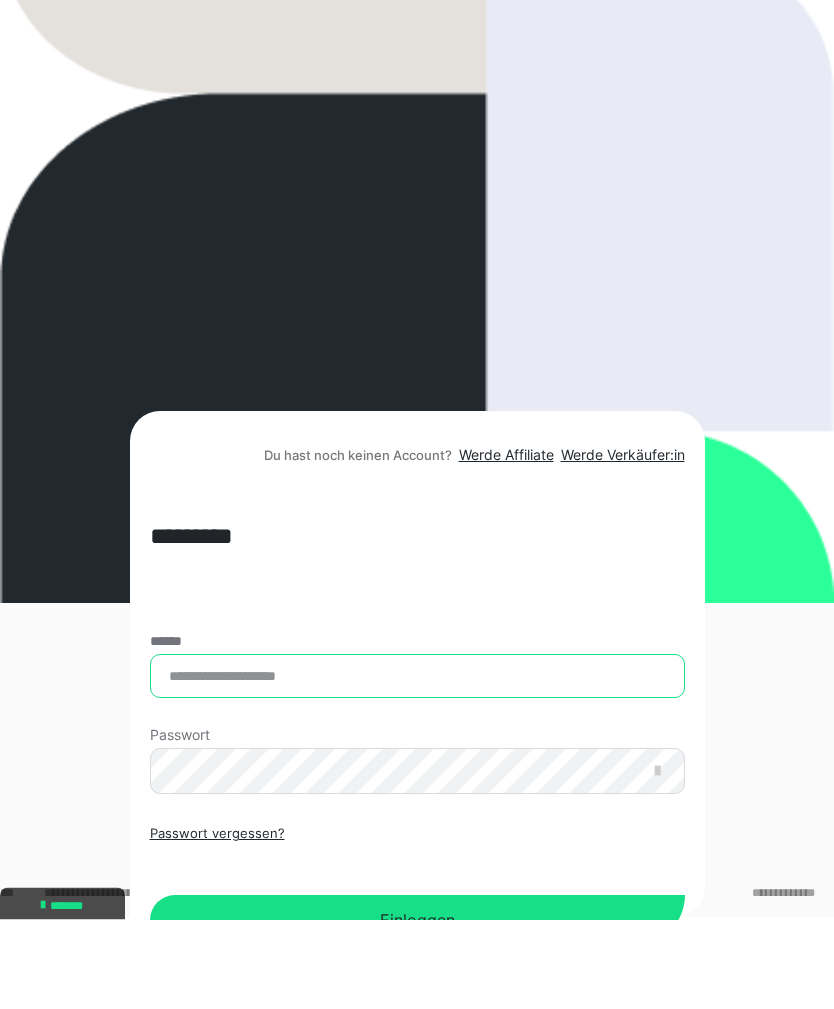 scroll, scrollTop: 90, scrollLeft: 0, axis: vertical 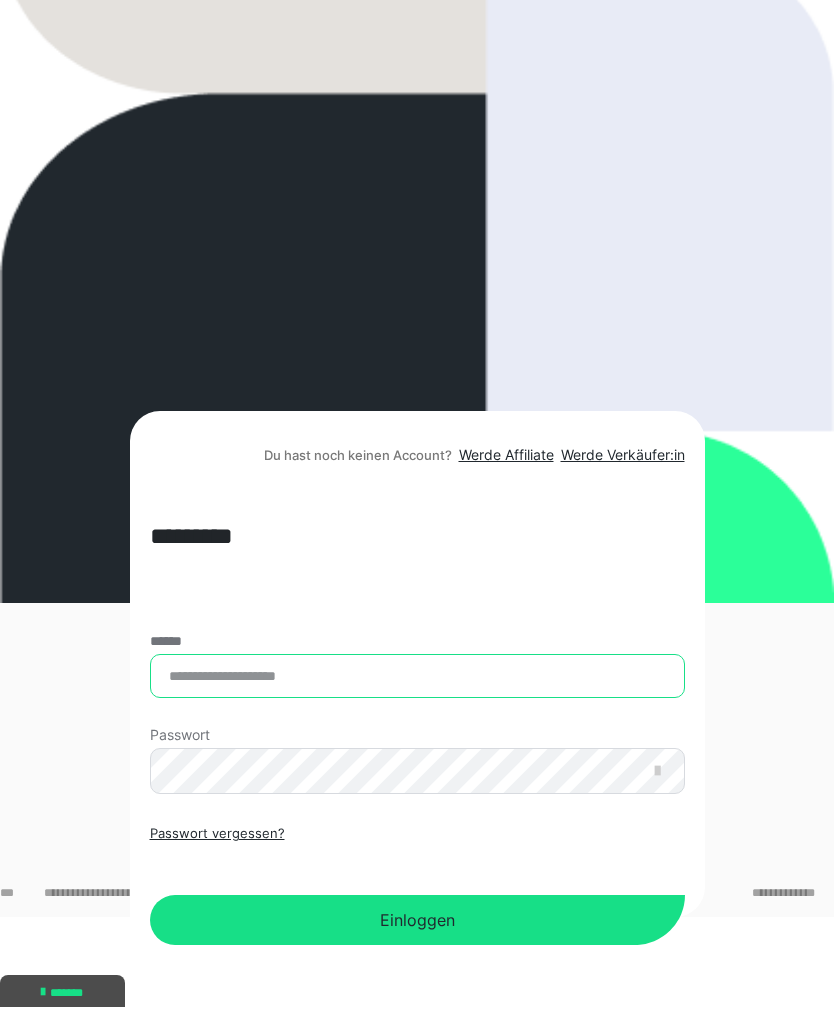 type on "**********" 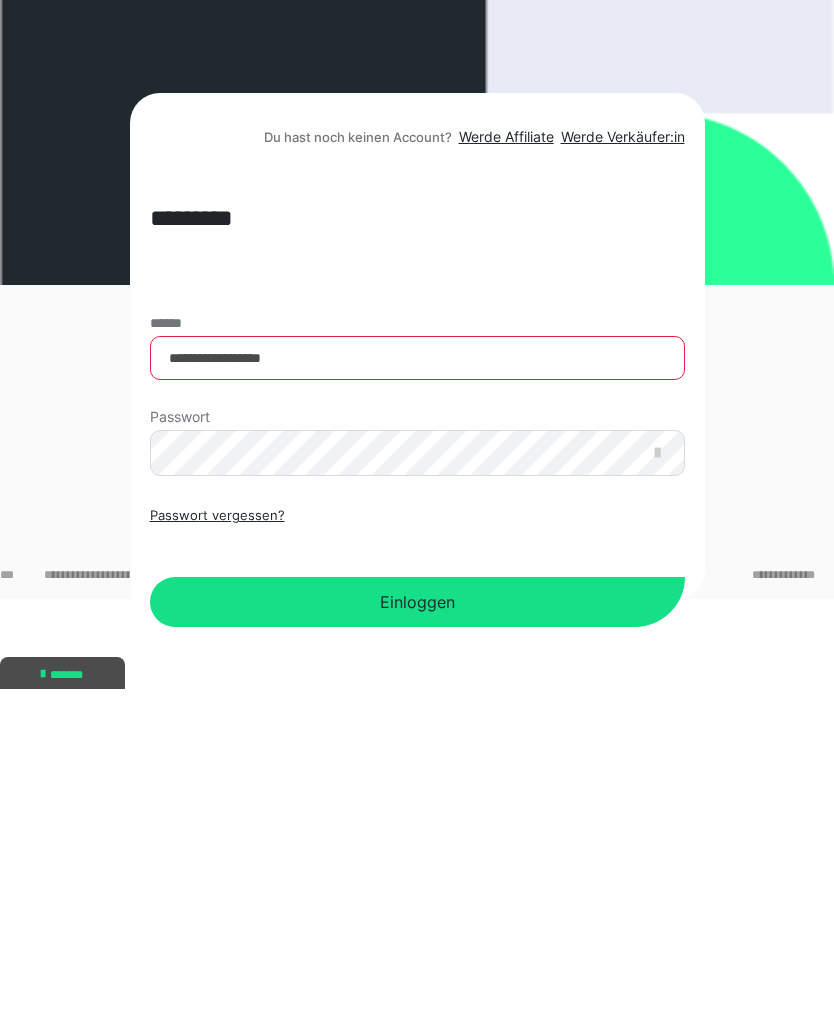 click at bounding box center [657, 773] 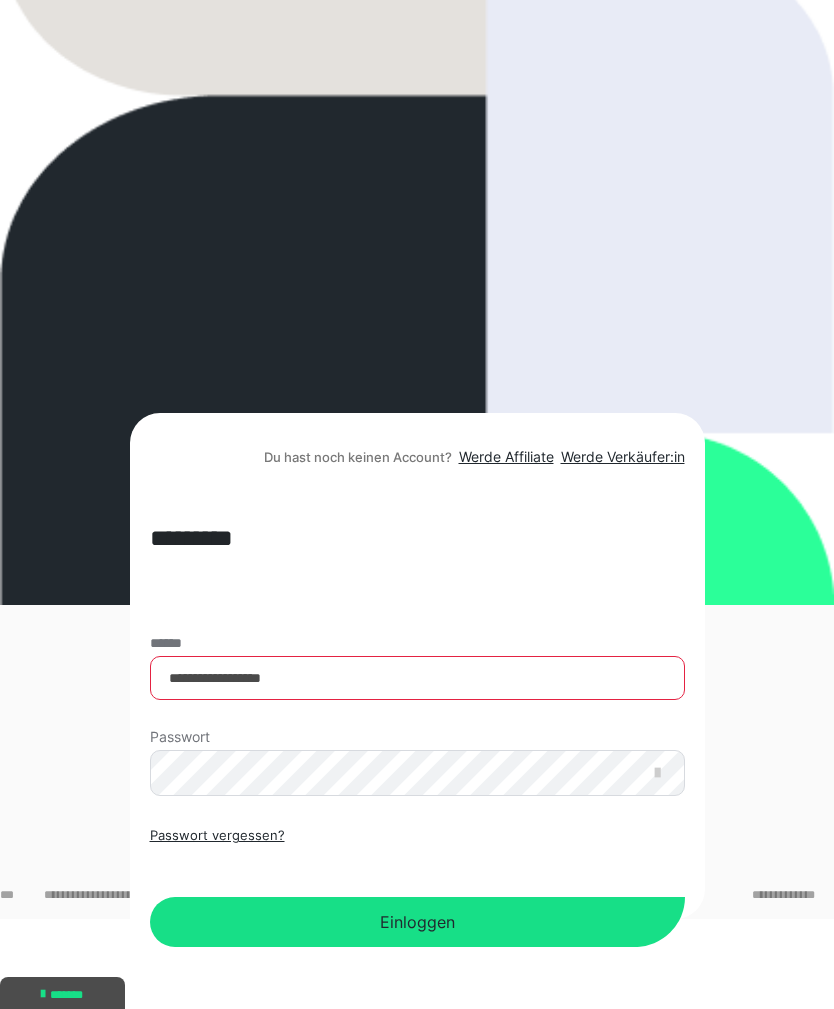 click on "Einloggen" at bounding box center (417, 922) 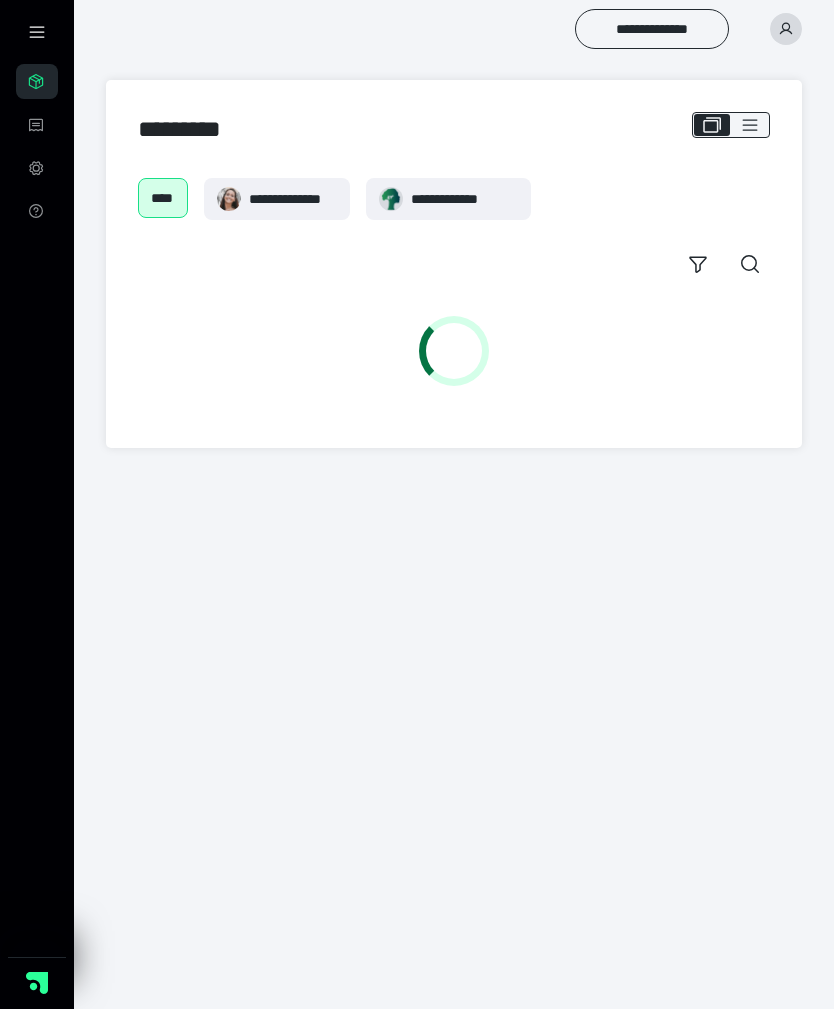 scroll, scrollTop: 0, scrollLeft: 0, axis: both 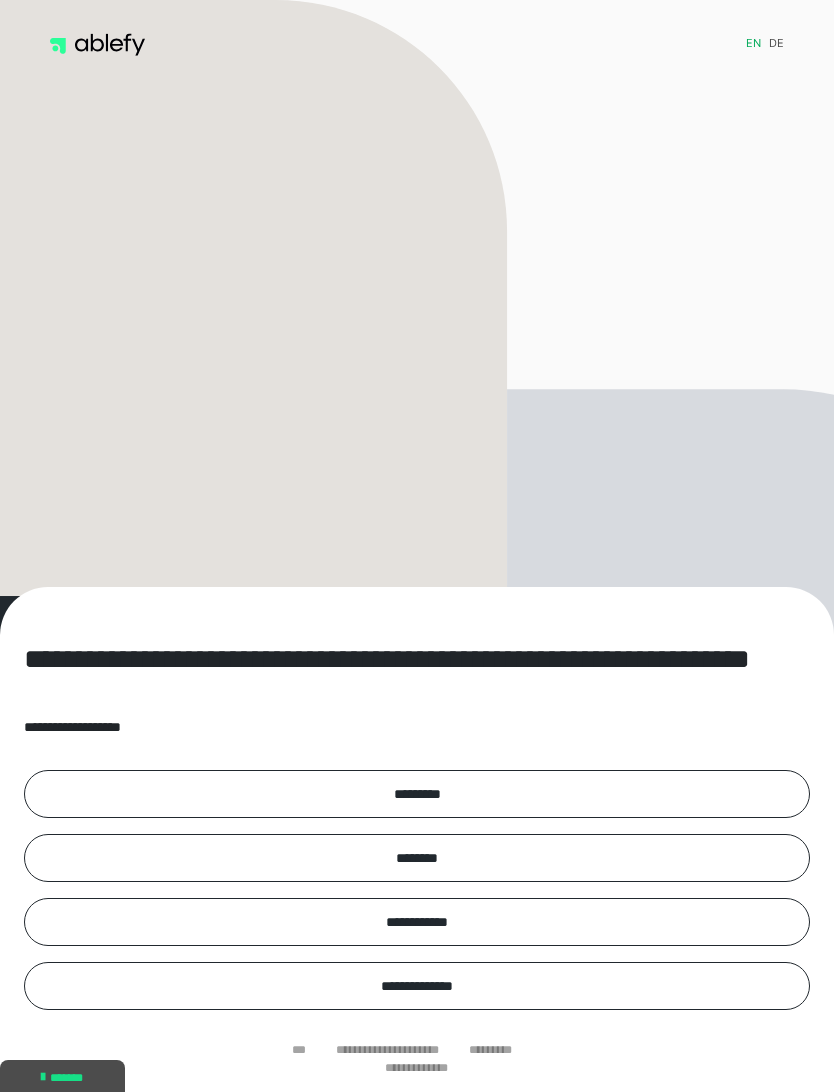 click on "*********" at bounding box center [417, 794] 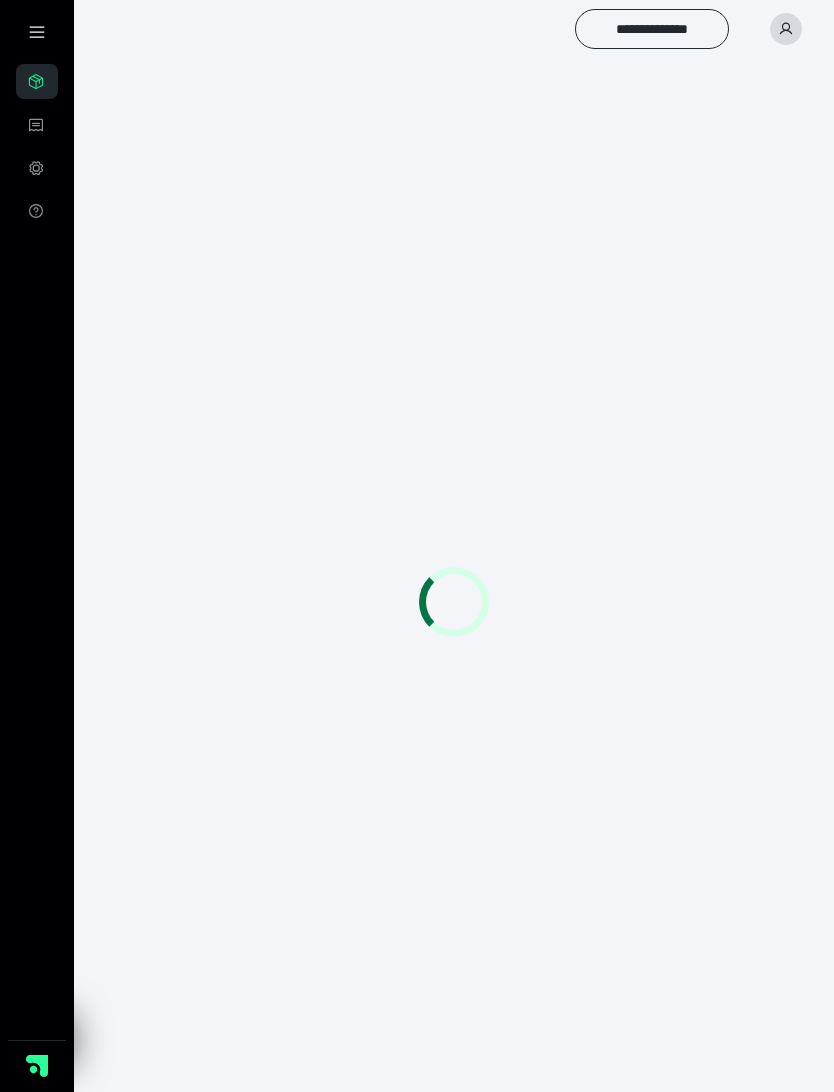 scroll, scrollTop: 0, scrollLeft: 0, axis: both 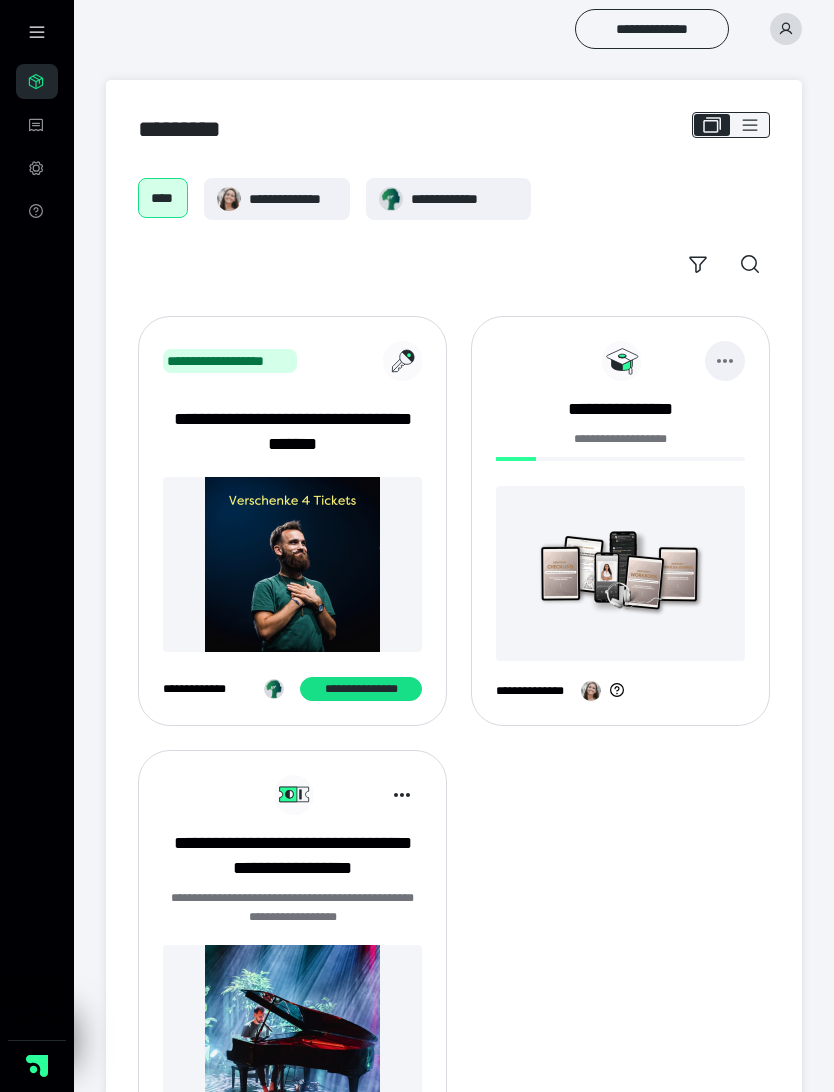 click at bounding box center [725, 361] 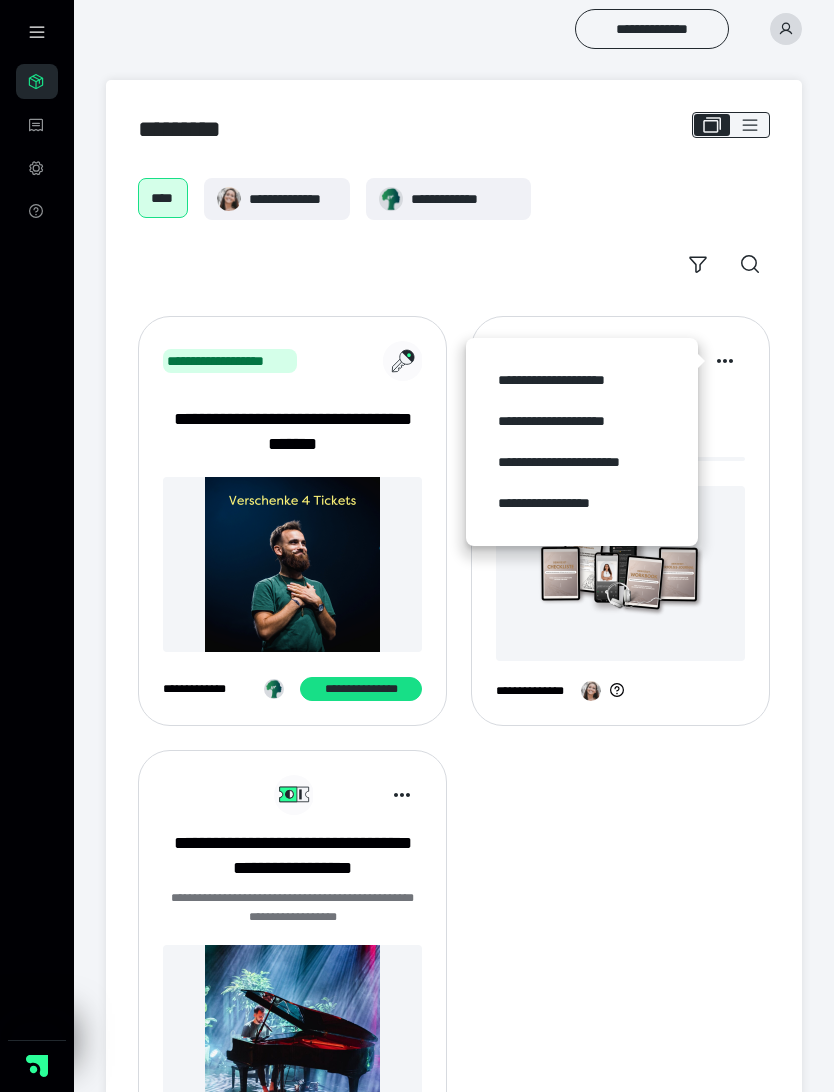 click at bounding box center (620, 573) 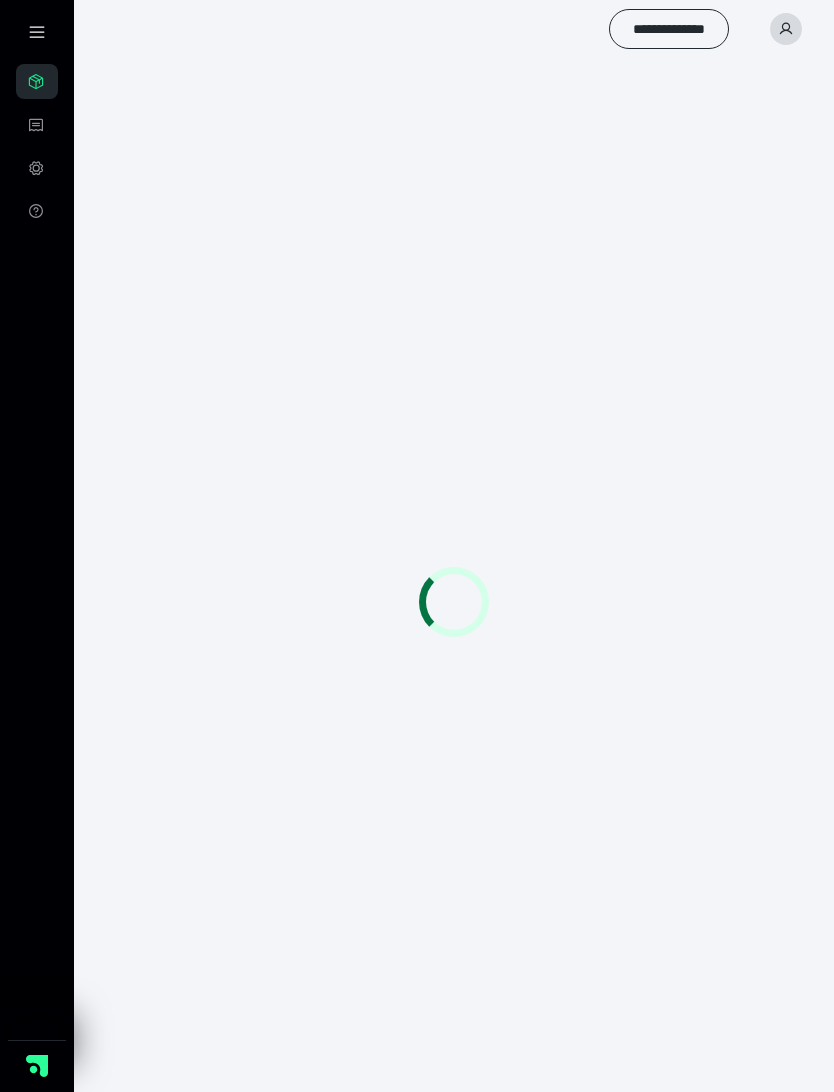 scroll, scrollTop: 0, scrollLeft: 0, axis: both 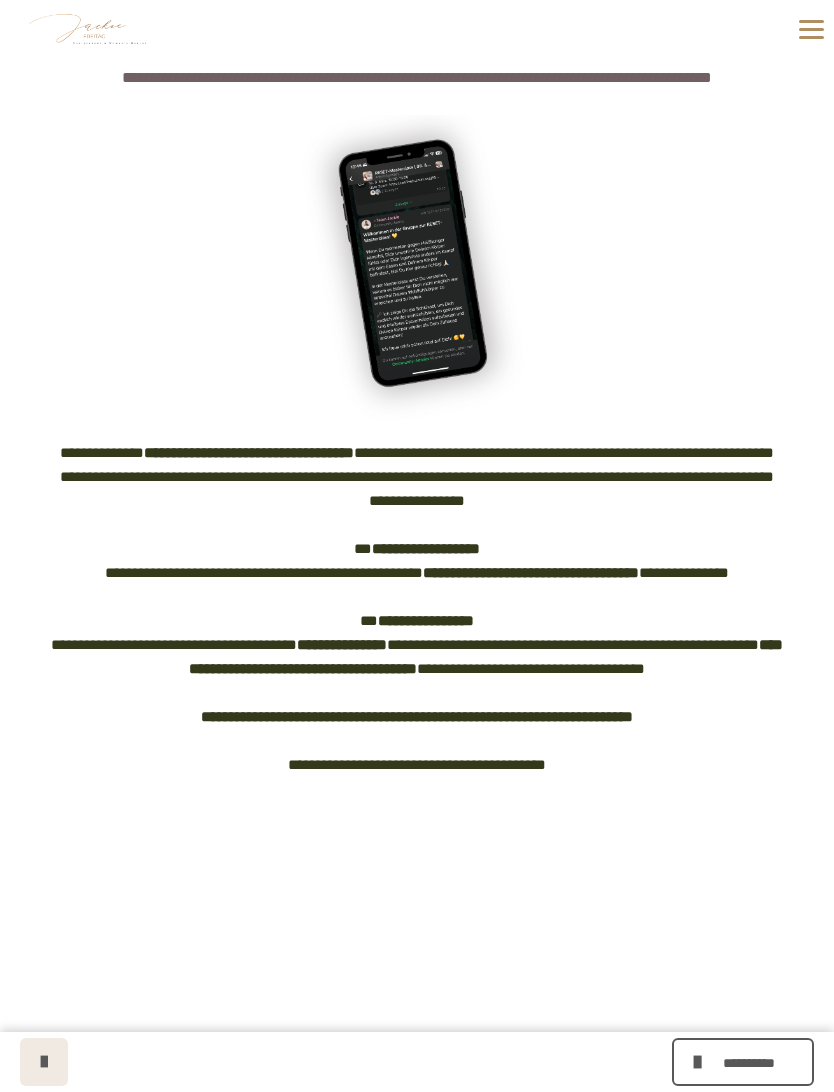 click at bounding box center [44, 1062] 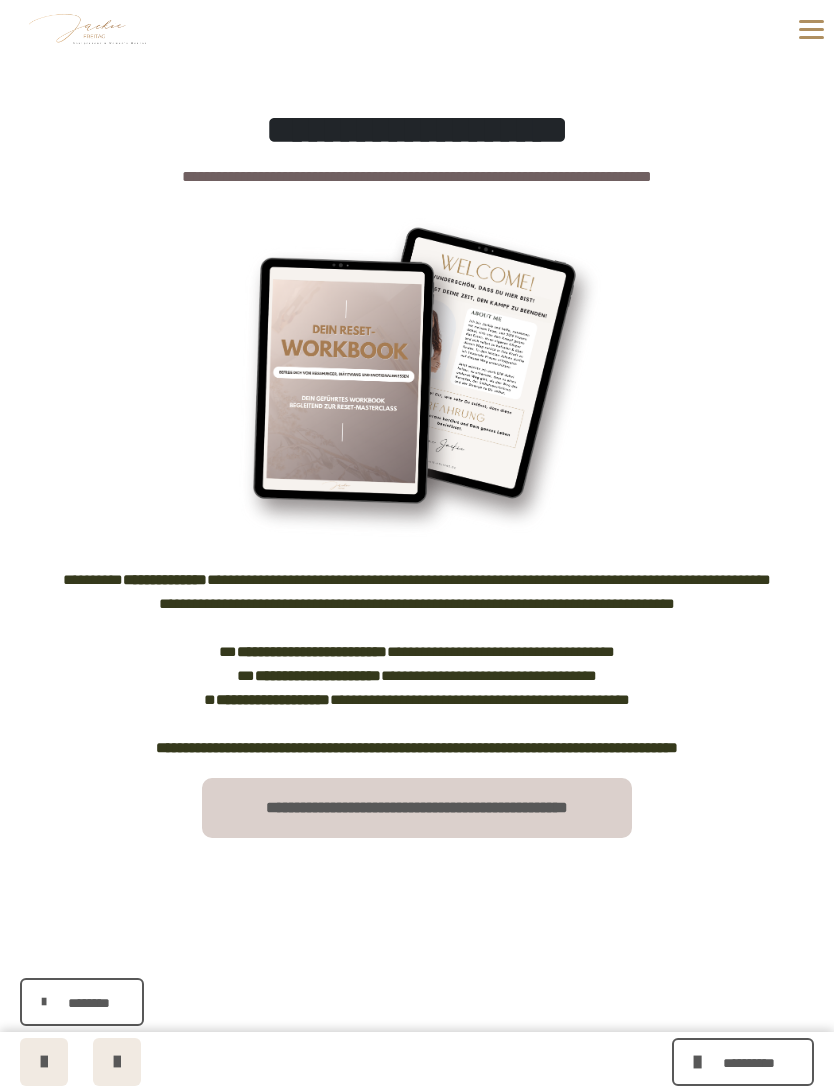 scroll, scrollTop: 320, scrollLeft: 0, axis: vertical 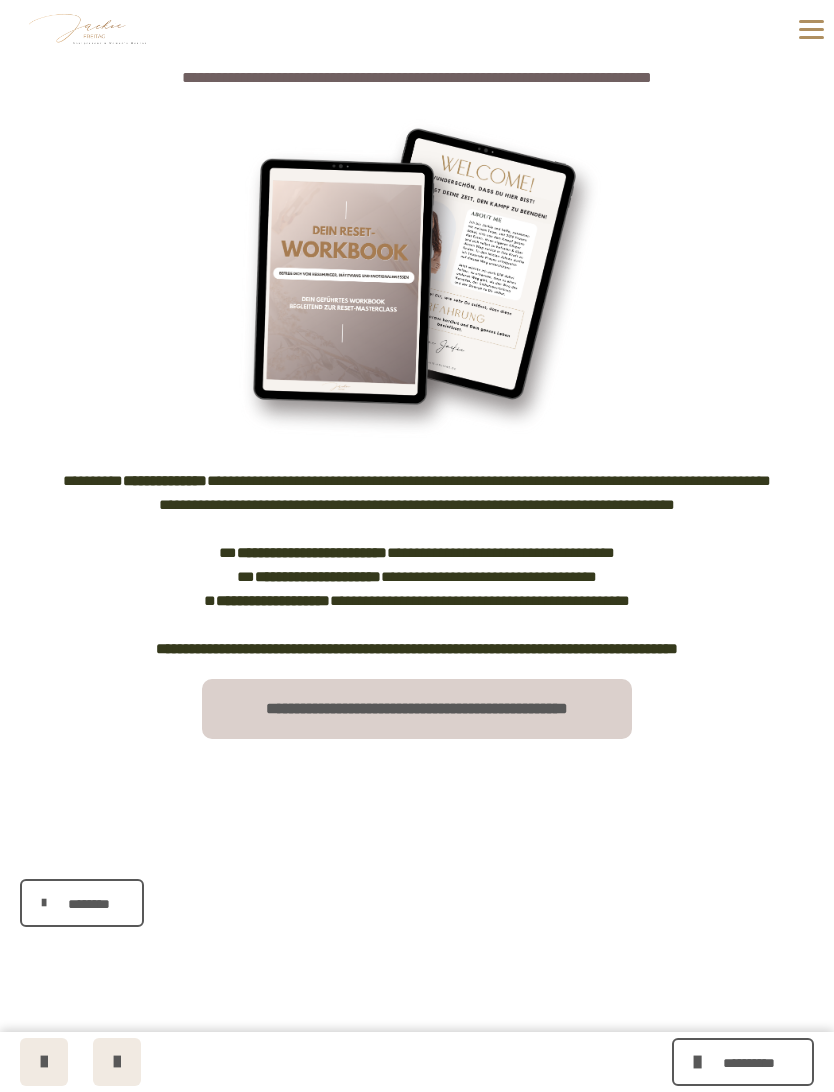click on "**********" at bounding box center (417, 709) 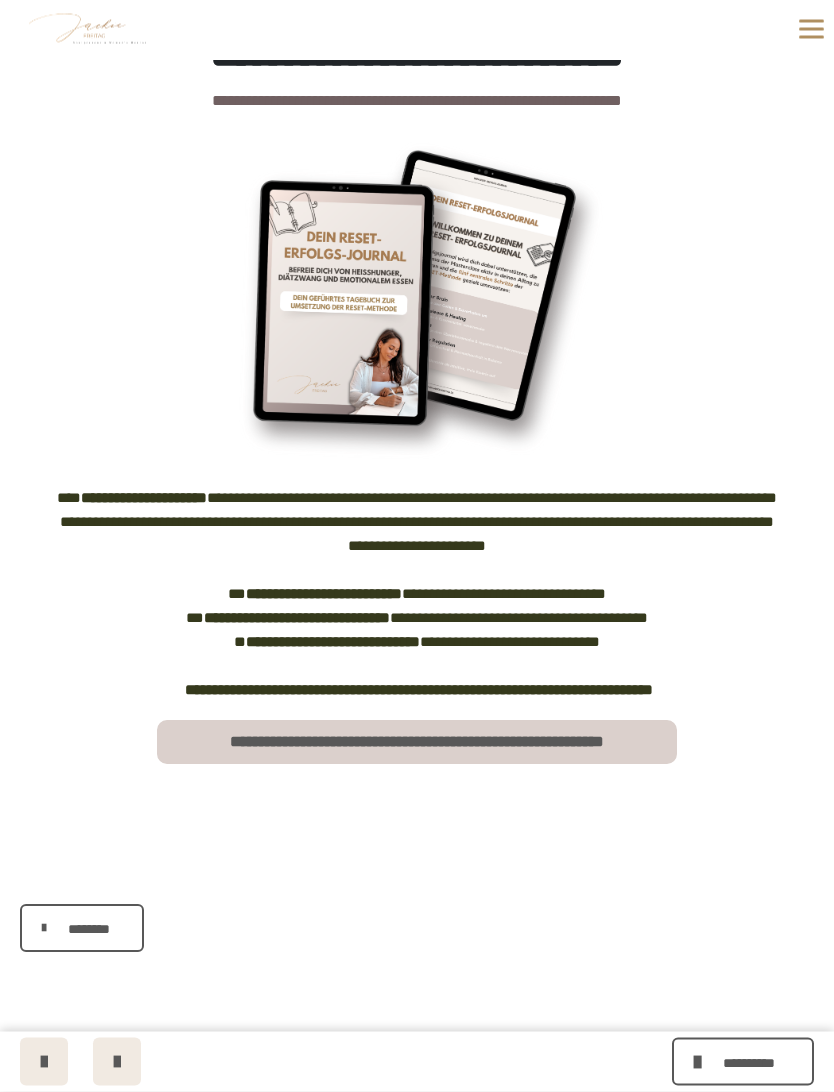 scroll, scrollTop: 320, scrollLeft: 0, axis: vertical 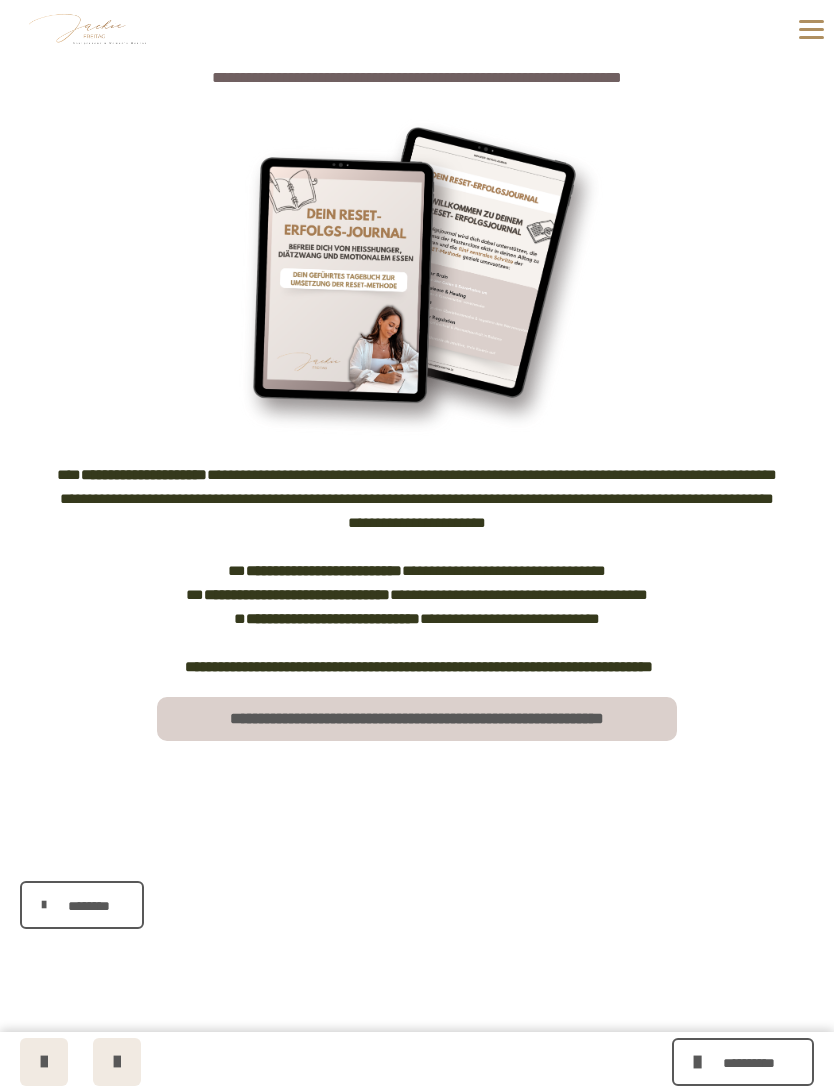 click on "**********" at bounding box center [417, 719] 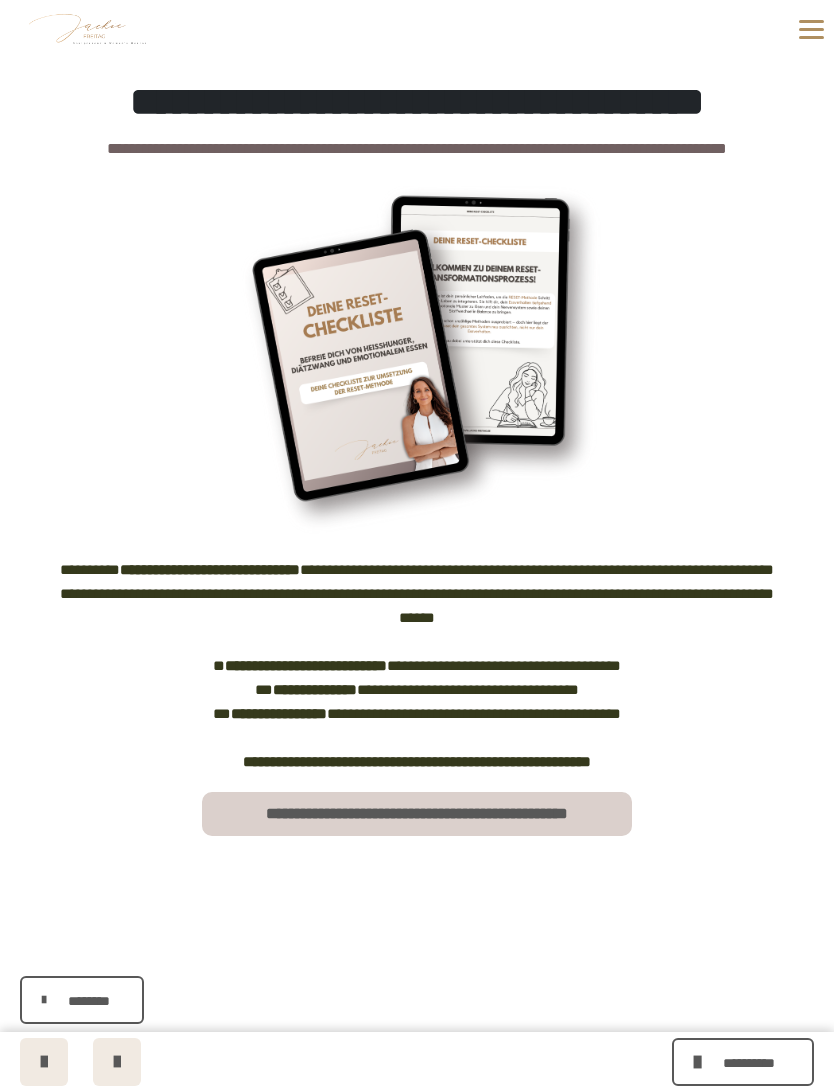 scroll, scrollTop: 251, scrollLeft: 0, axis: vertical 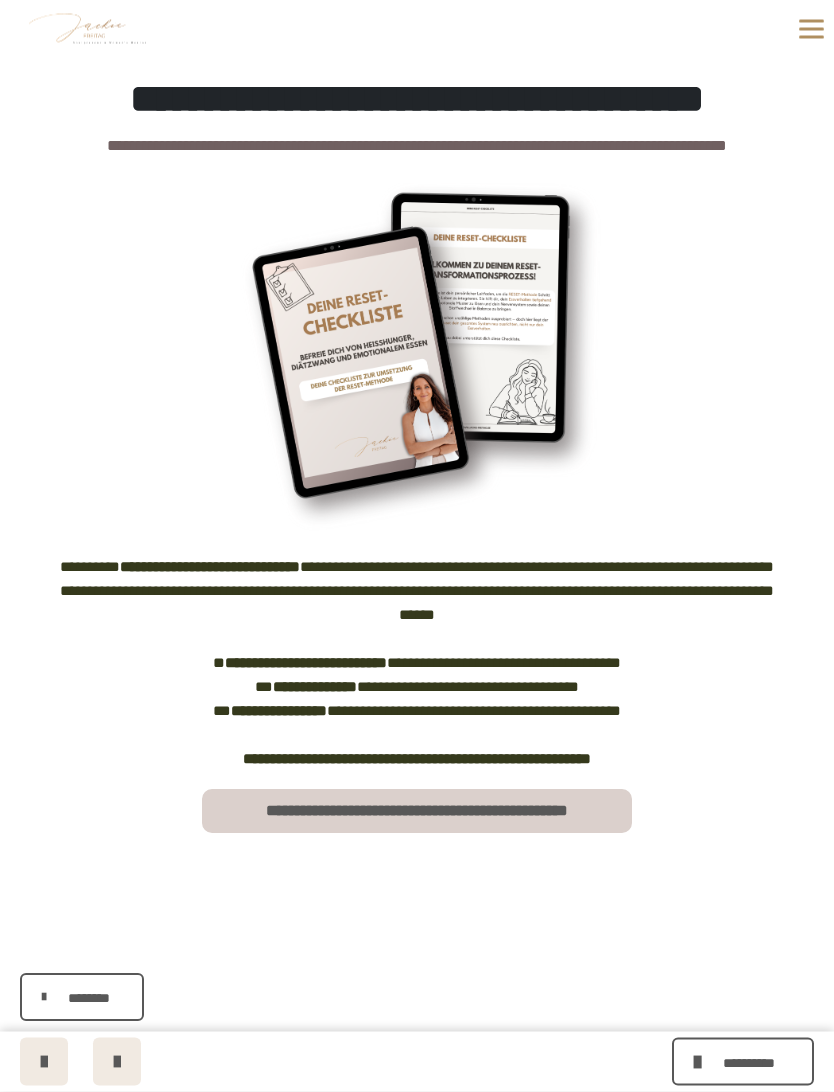 click on "**********" at bounding box center (417, 812) 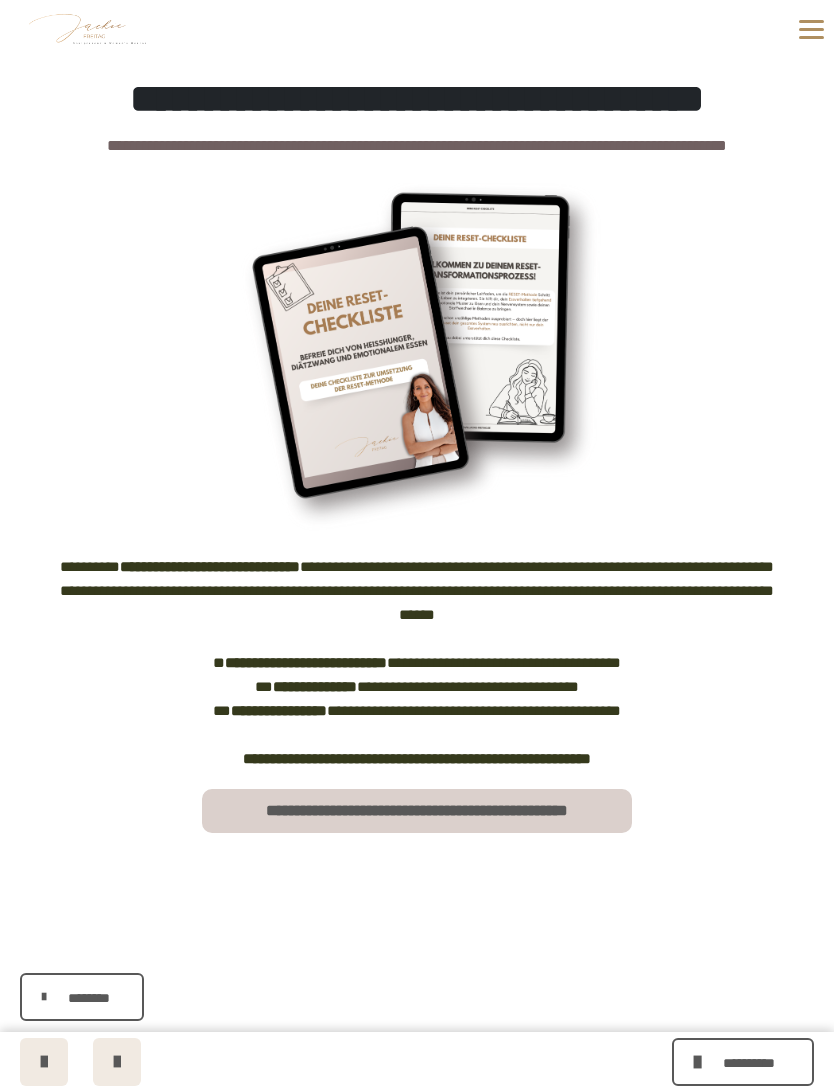 click at bounding box center [117, 1062] 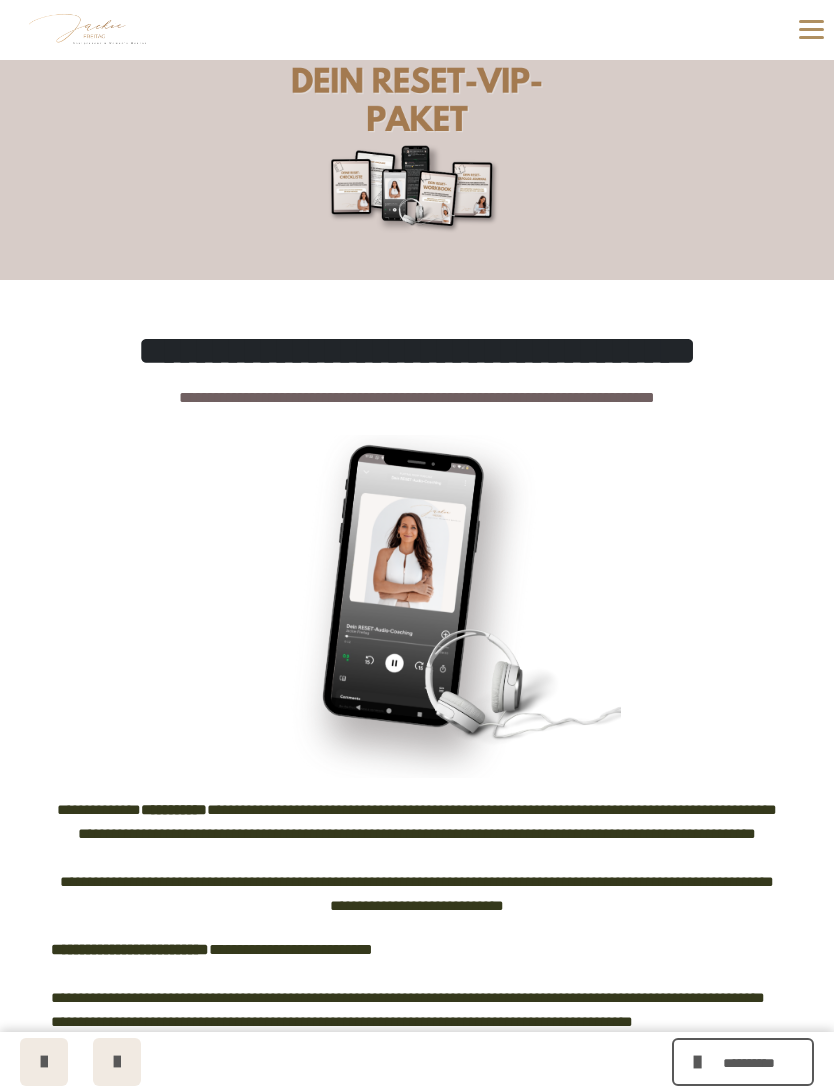 click on "**********" at bounding box center [417, 986] 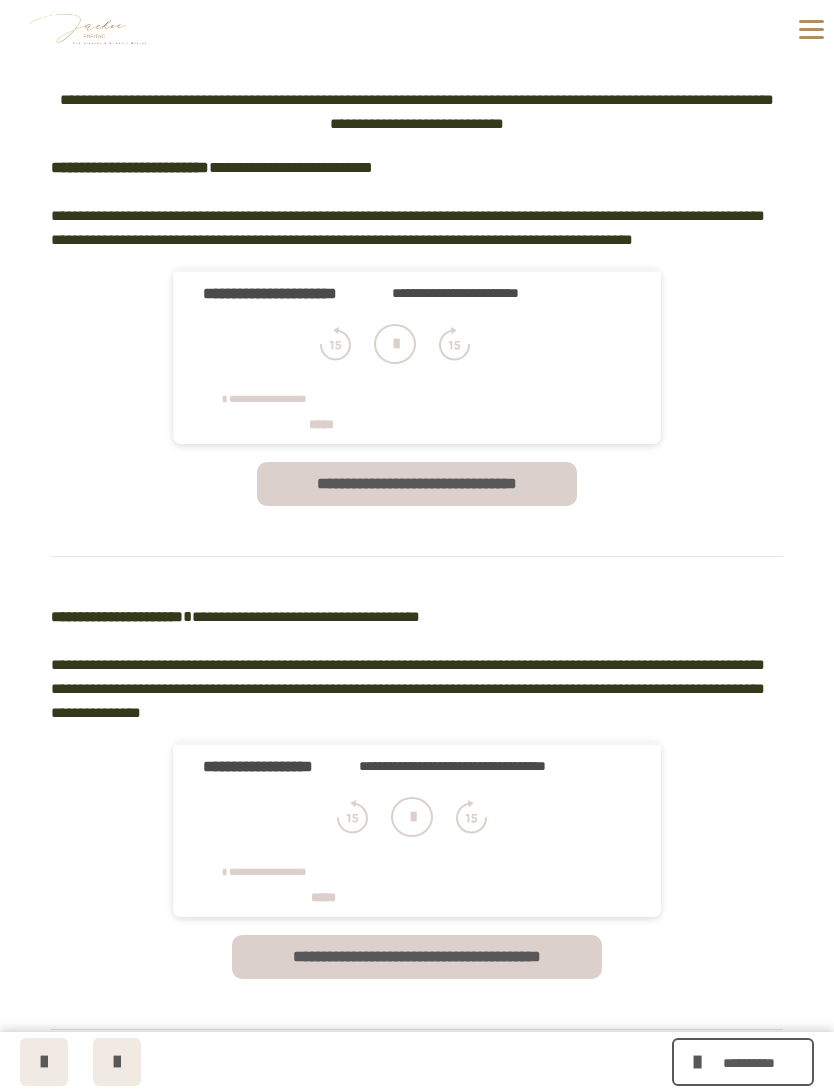 scroll, scrollTop: 785, scrollLeft: 0, axis: vertical 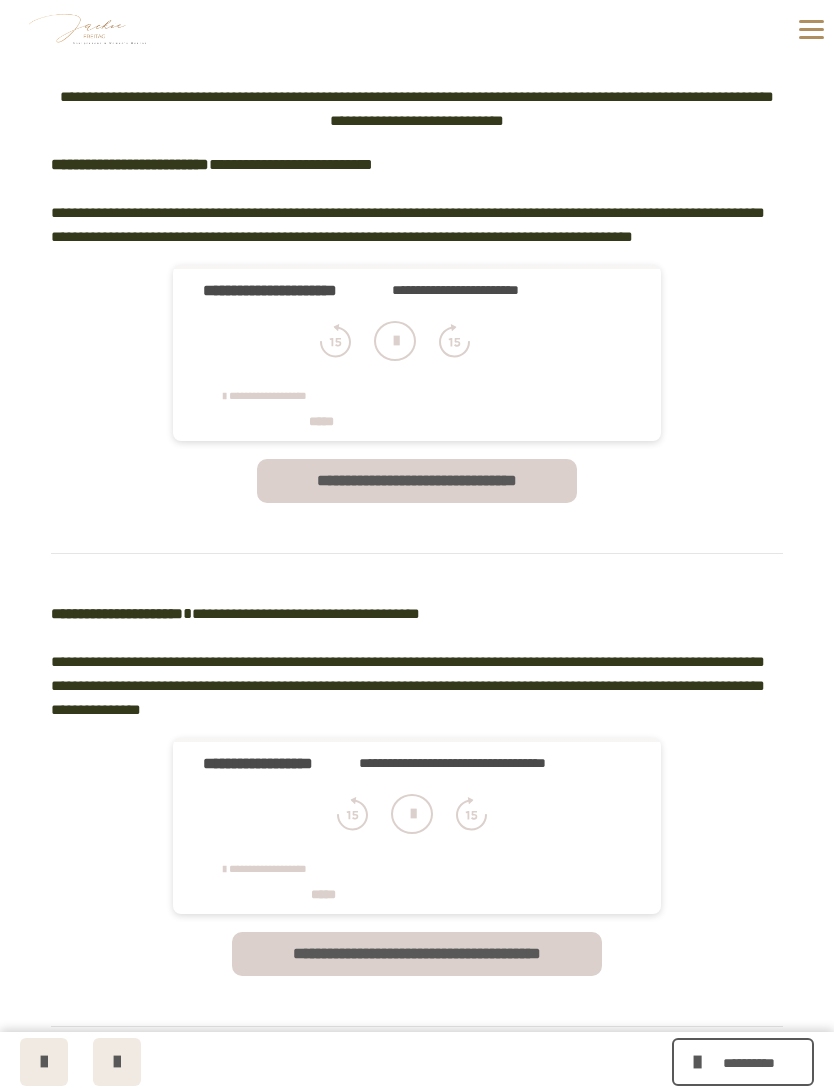 click on "**********" at bounding box center [417, 481] 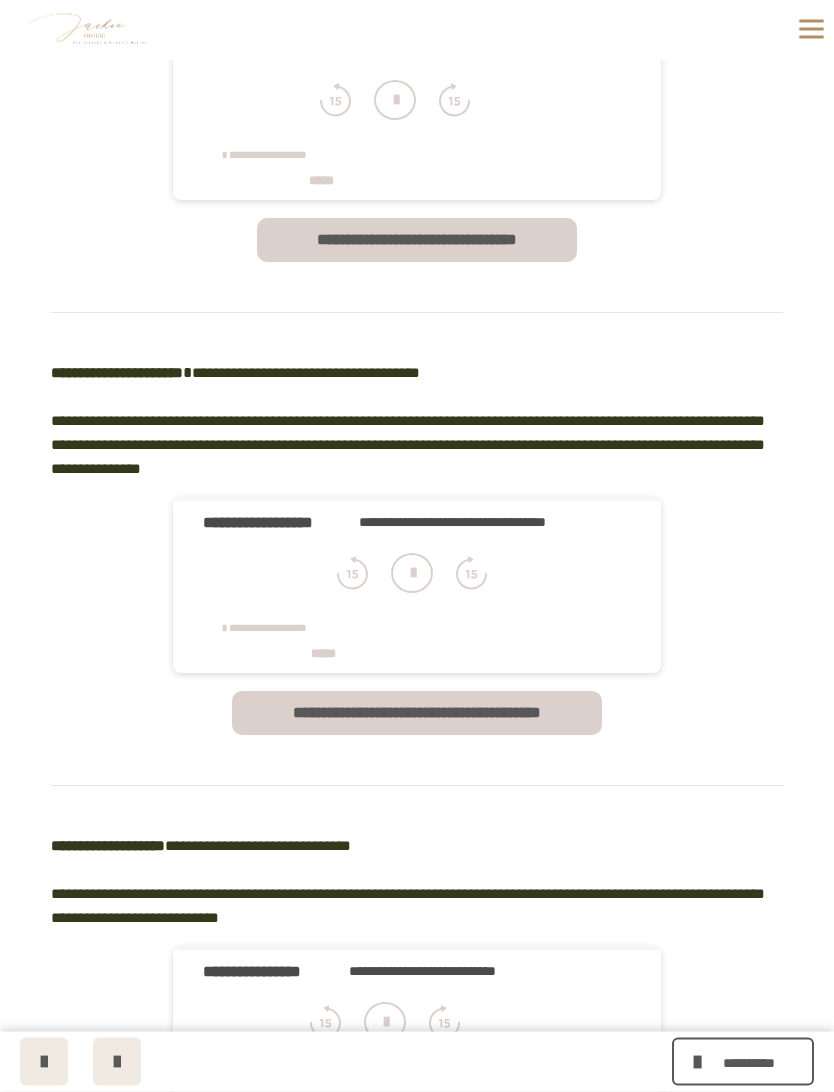 scroll, scrollTop: 1026, scrollLeft: 0, axis: vertical 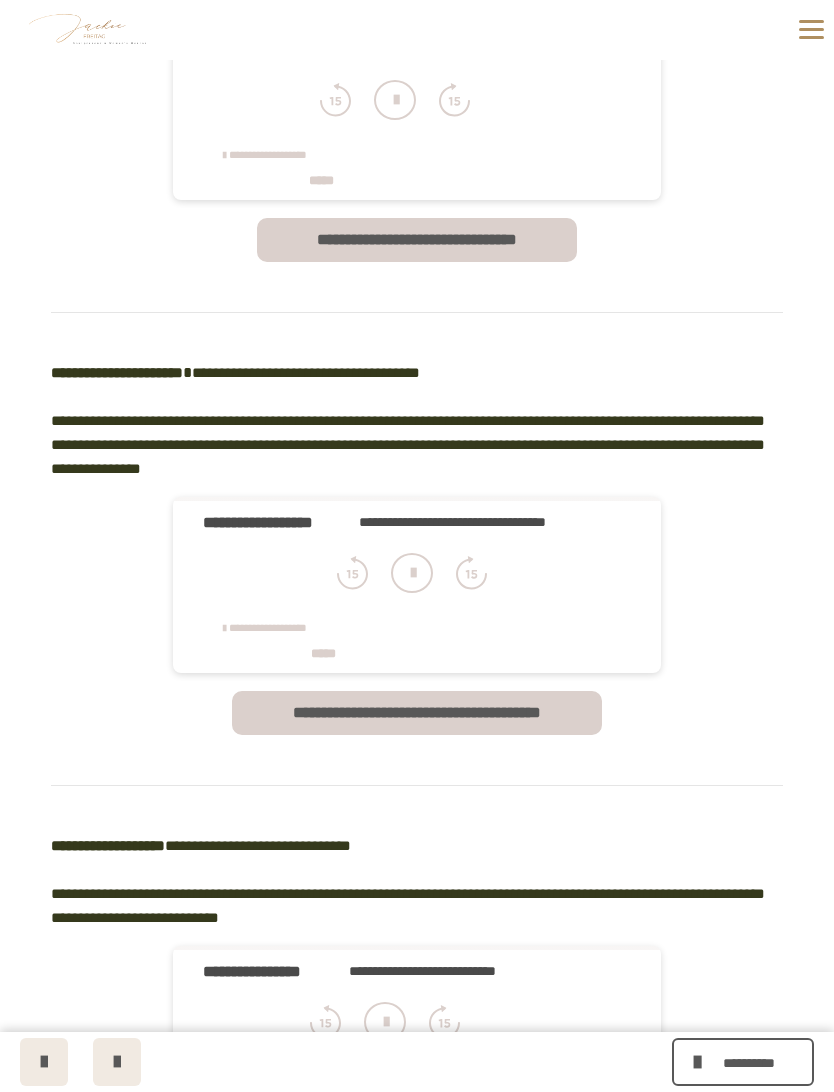click on "**********" at bounding box center (417, 713) 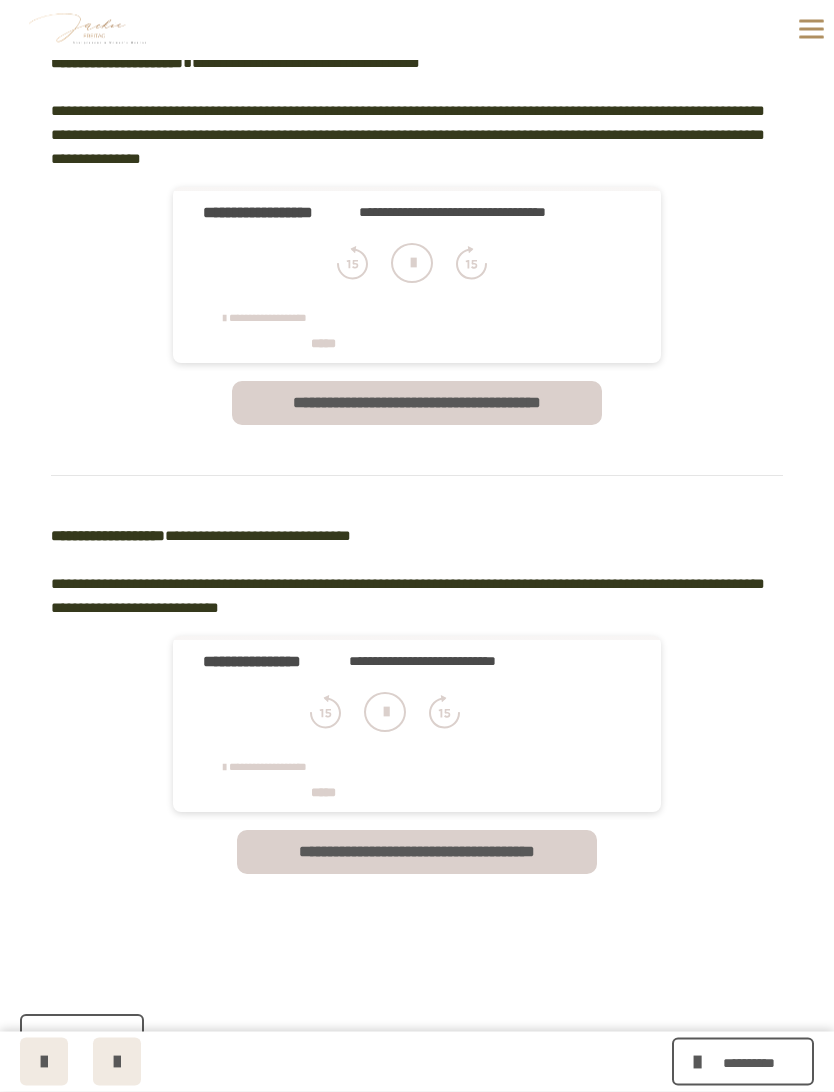scroll, scrollTop: 1418, scrollLeft: 0, axis: vertical 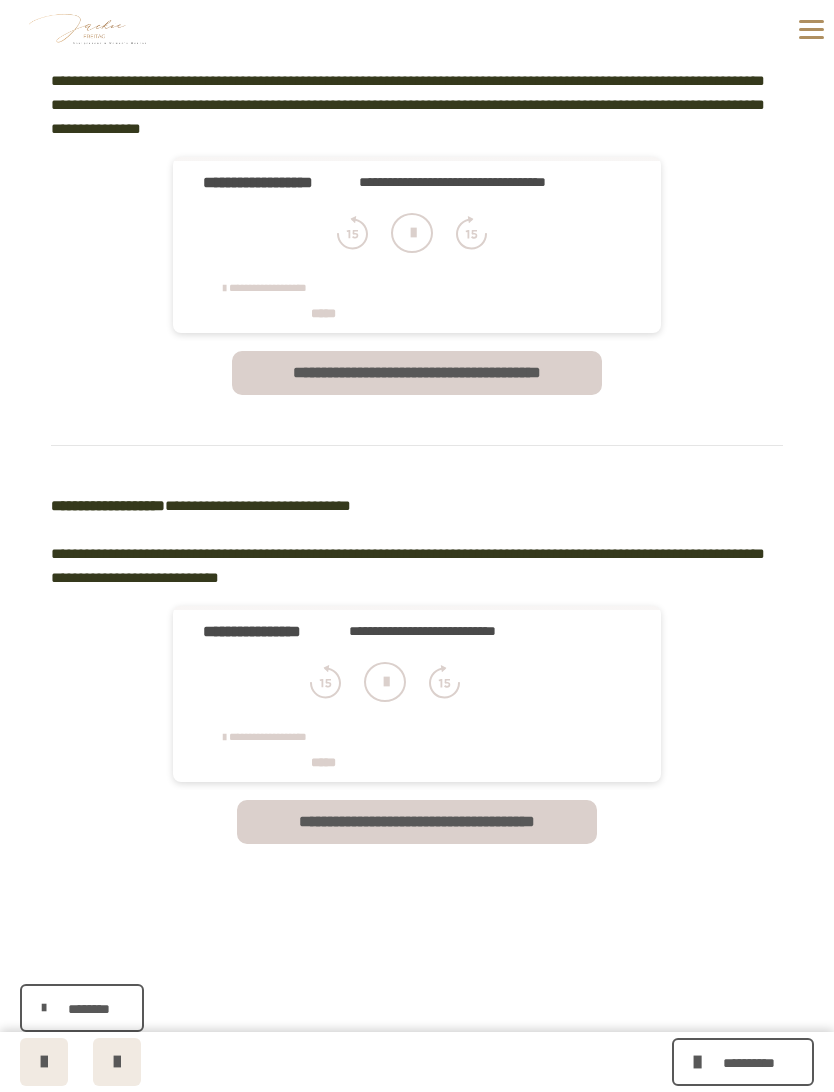 click on "**********" at bounding box center (417, 822) 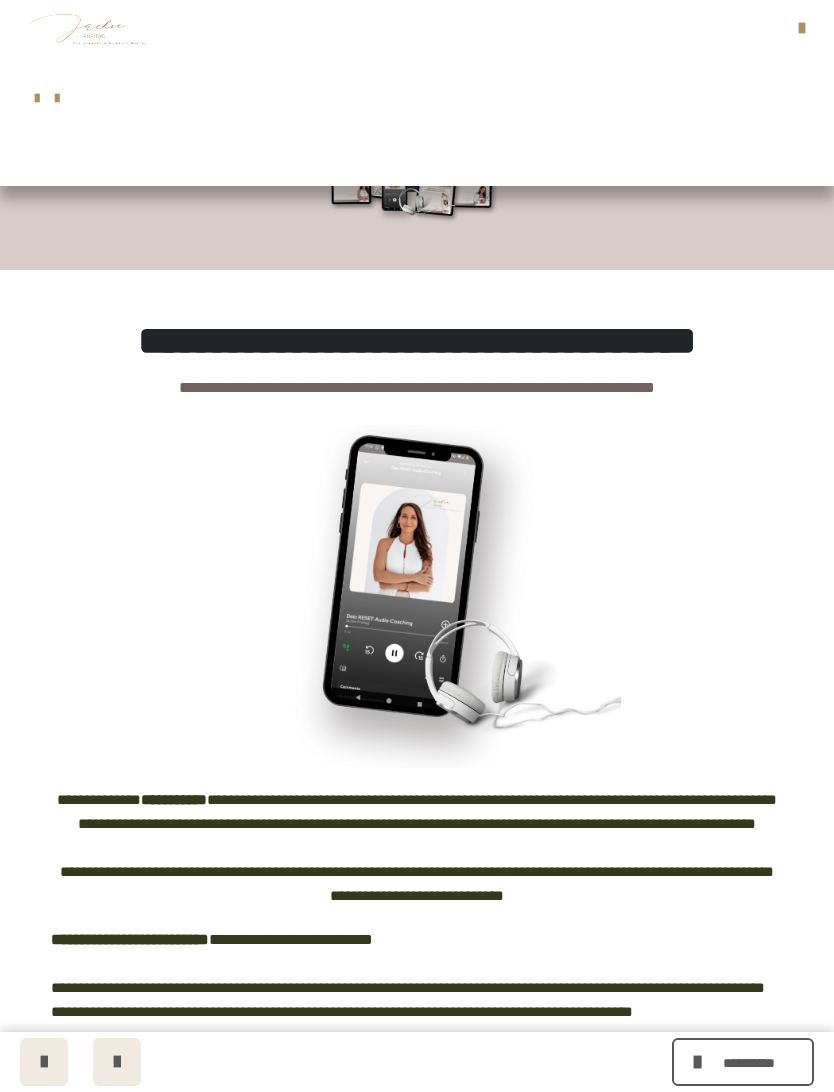 scroll, scrollTop: 0, scrollLeft: 0, axis: both 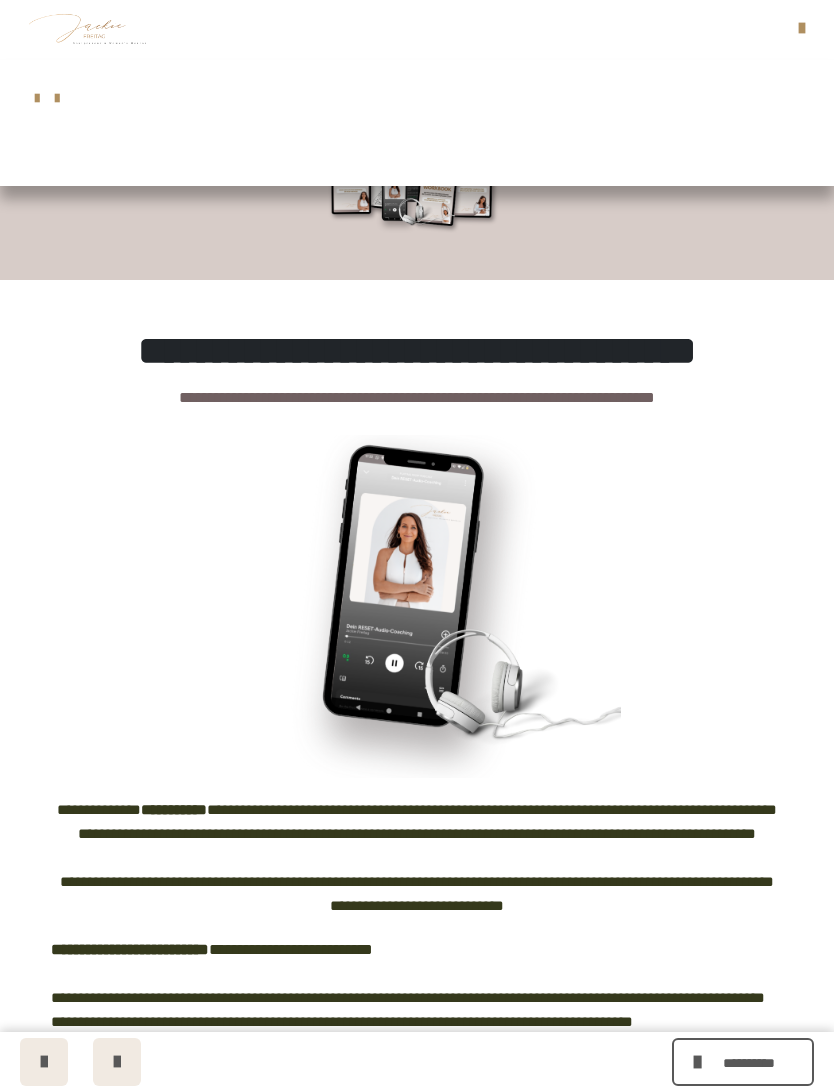click on "**********" at bounding box center [417, 371] 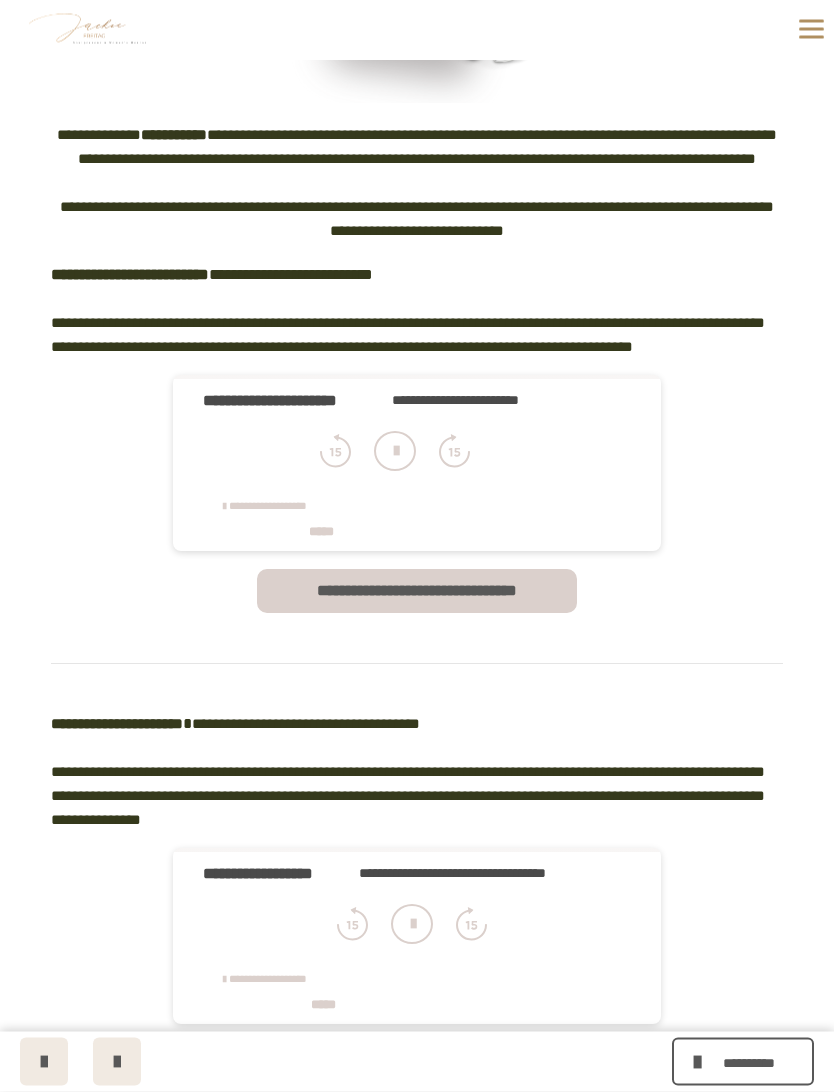 scroll, scrollTop: 675, scrollLeft: 0, axis: vertical 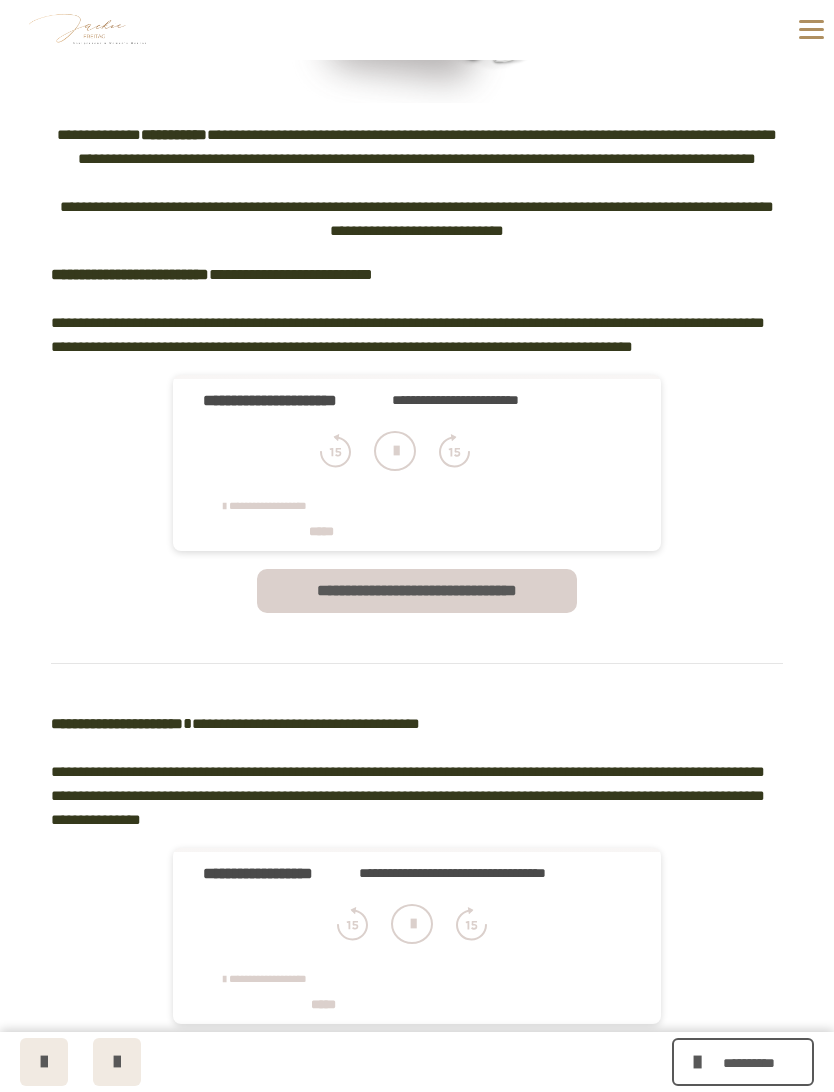 click on "**********" at bounding box center [417, 591] 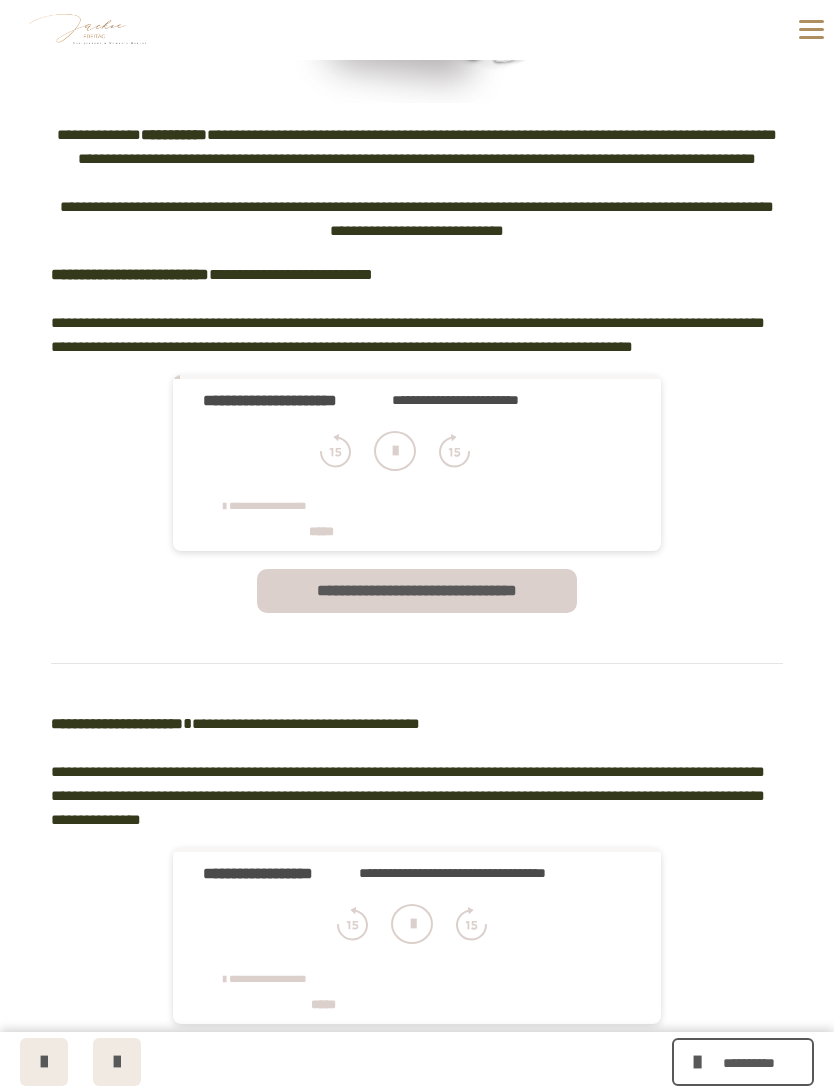 click on "**********" at bounding box center (417, 591) 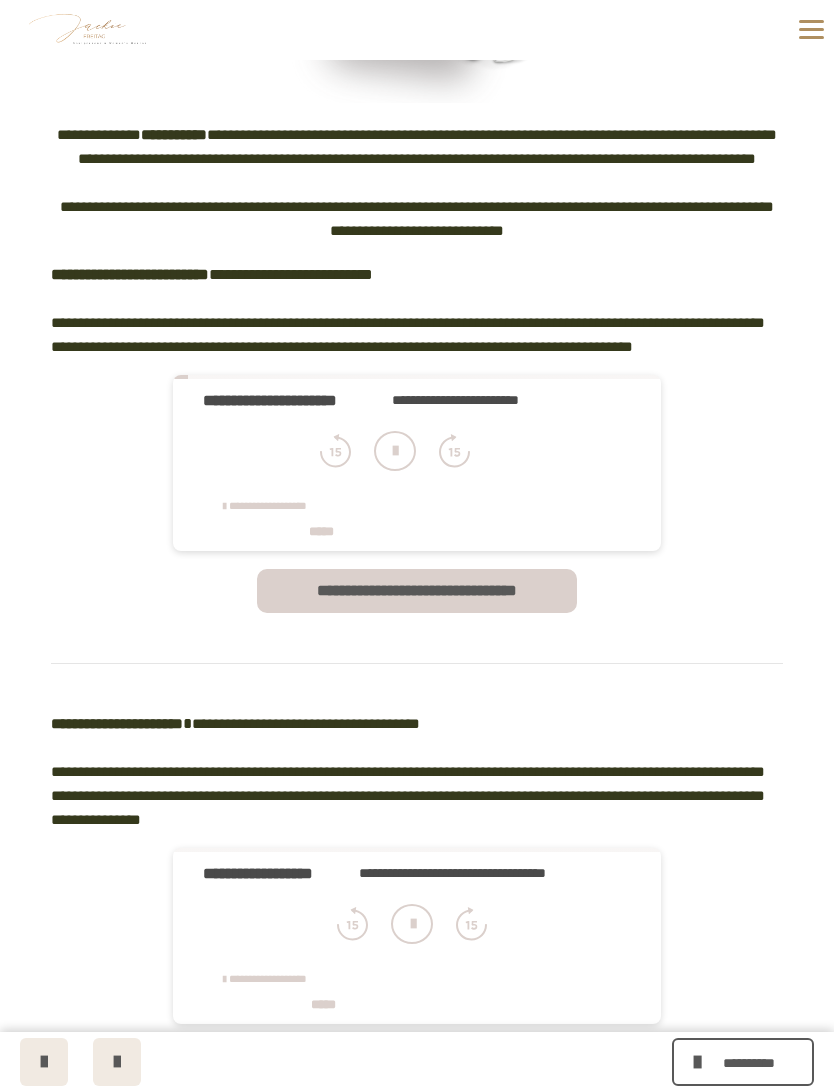click at bounding box center [395, 451] 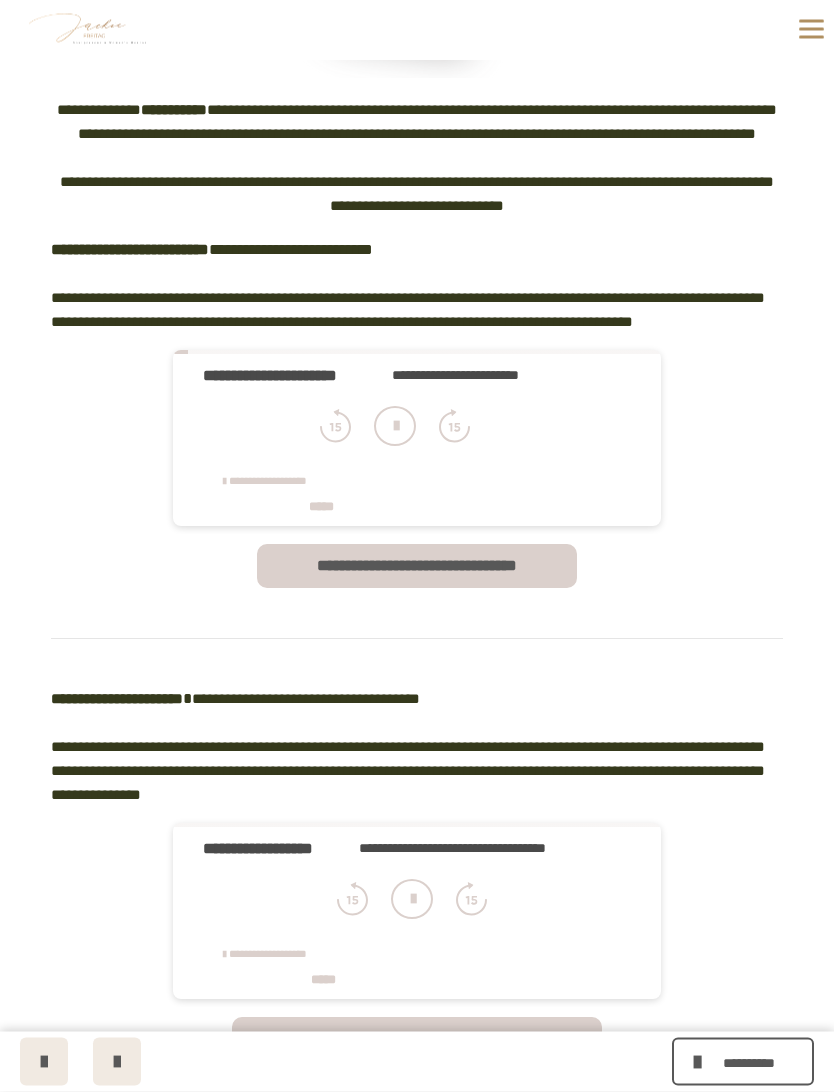 scroll, scrollTop: 701, scrollLeft: 0, axis: vertical 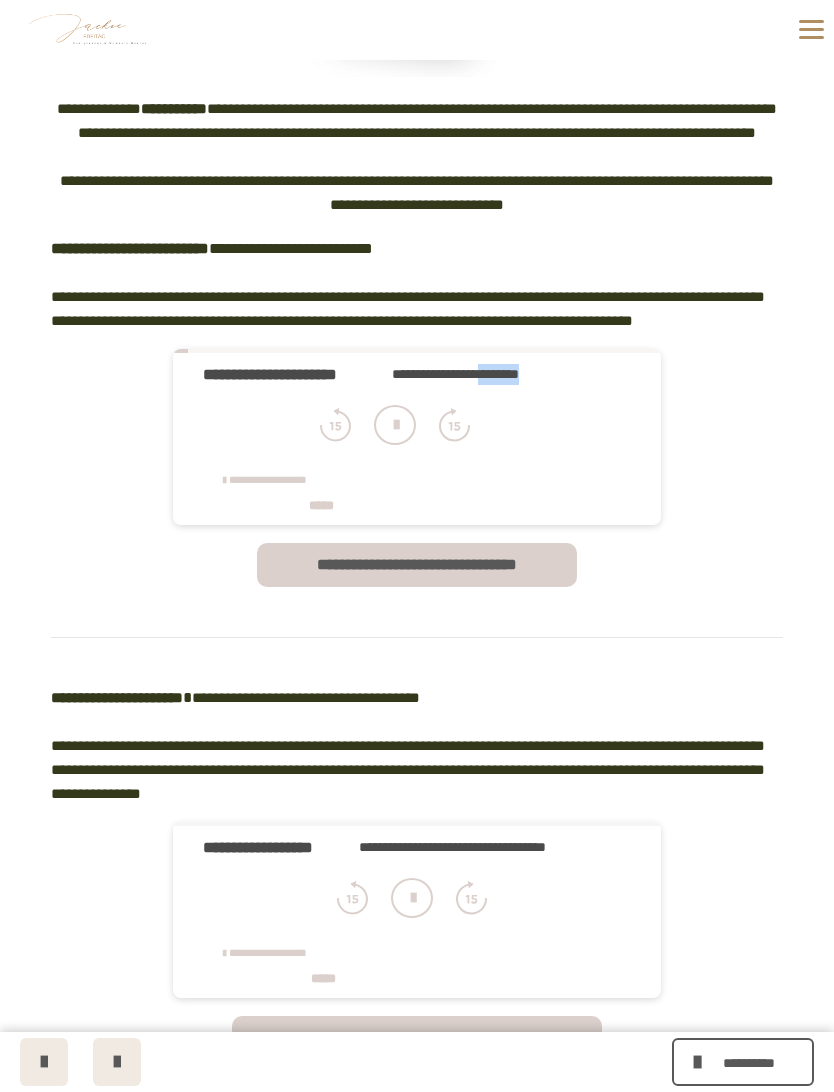 click on "**********" at bounding box center (417, 439) 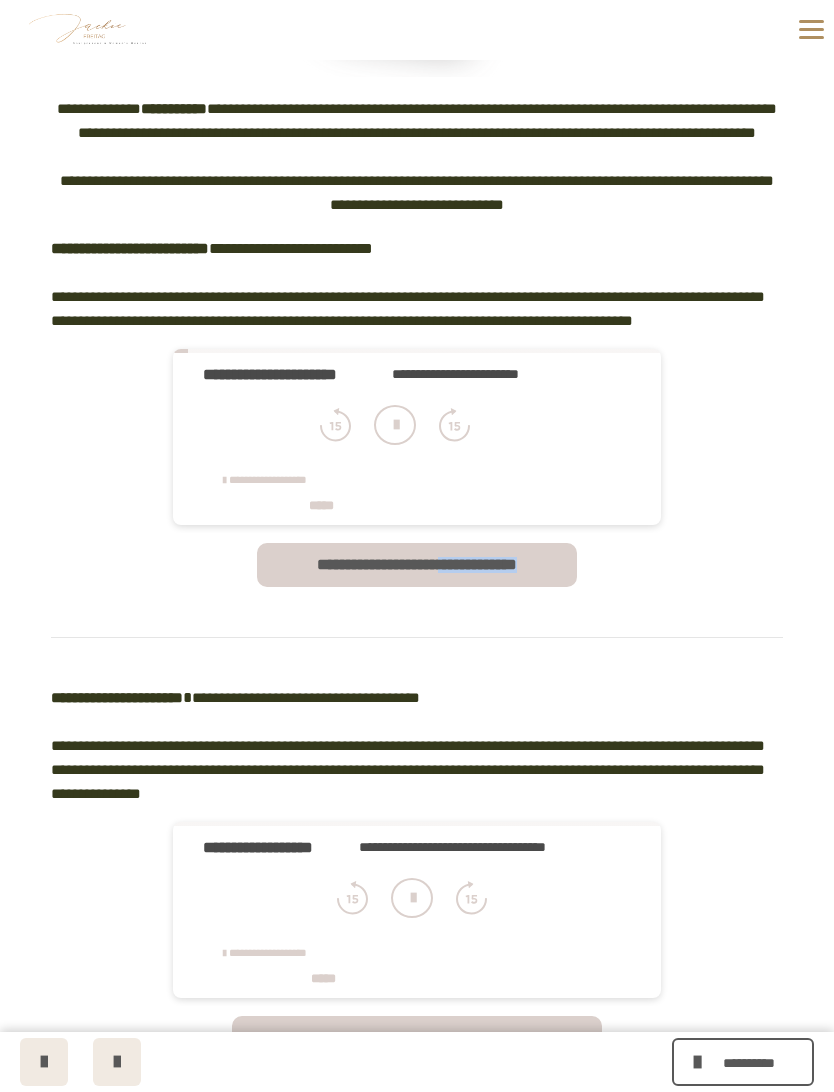 click at bounding box center (417, 609) 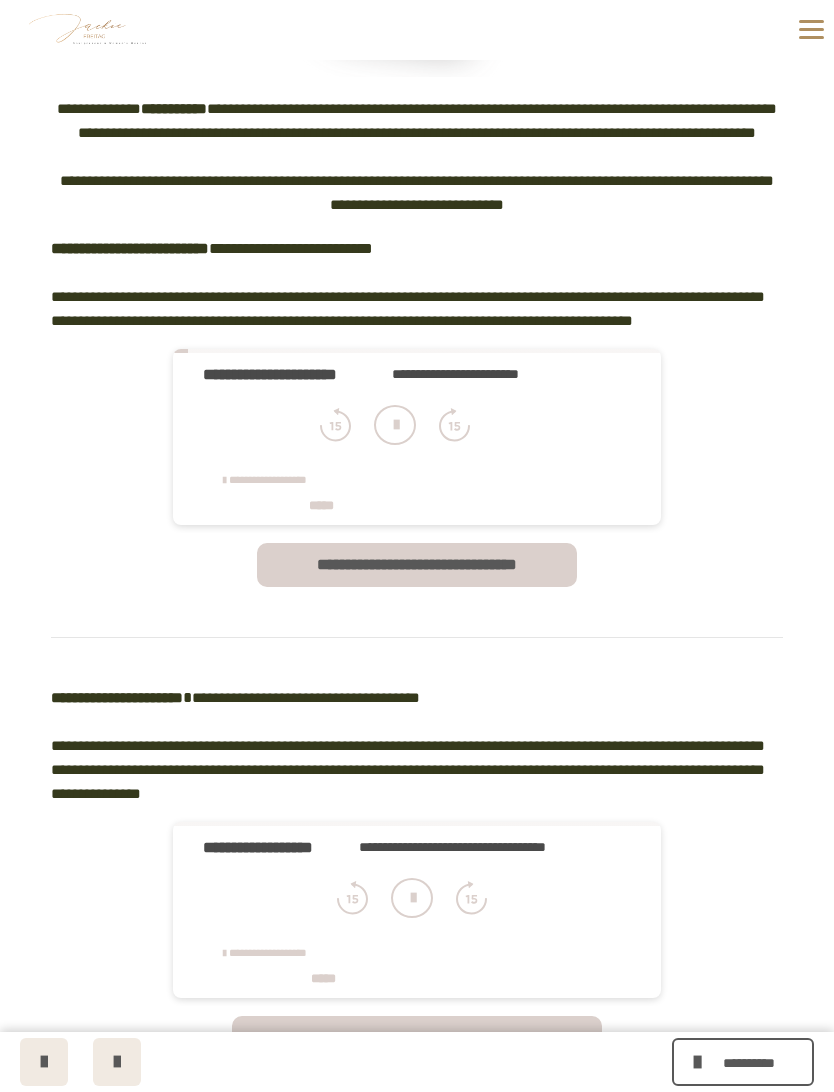click on "**********" at bounding box center [417, 565] 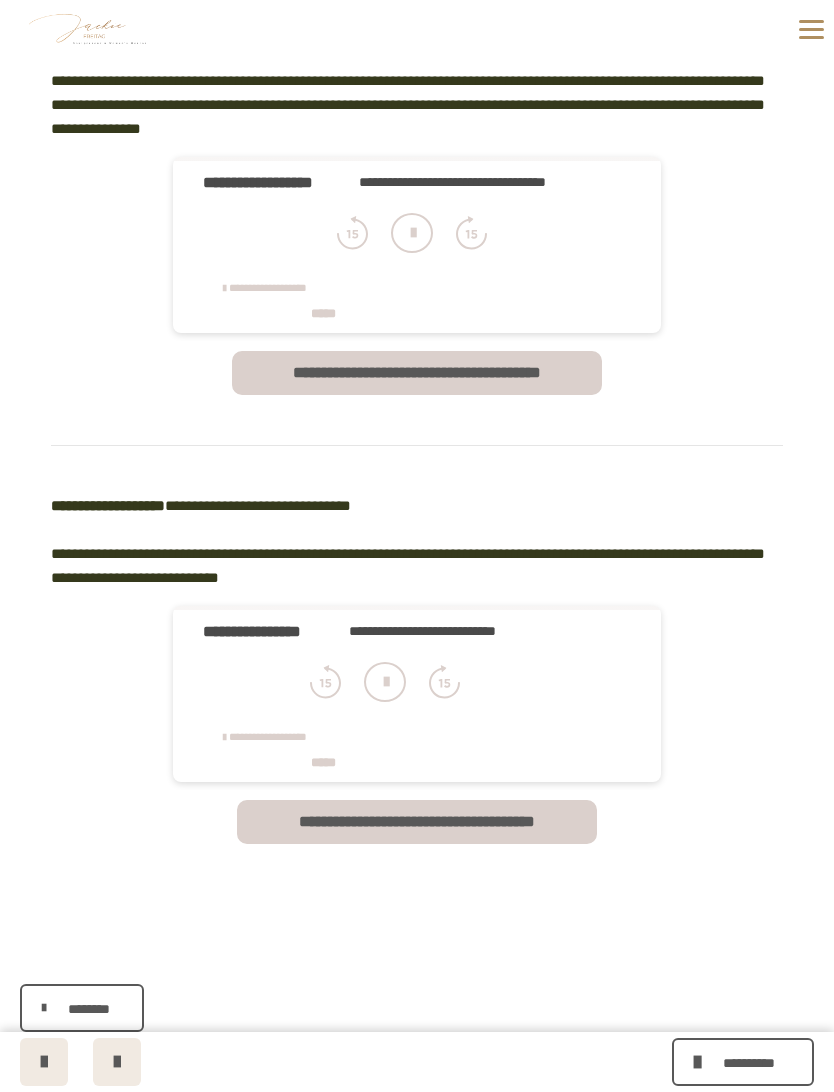 scroll, scrollTop: 1418, scrollLeft: 0, axis: vertical 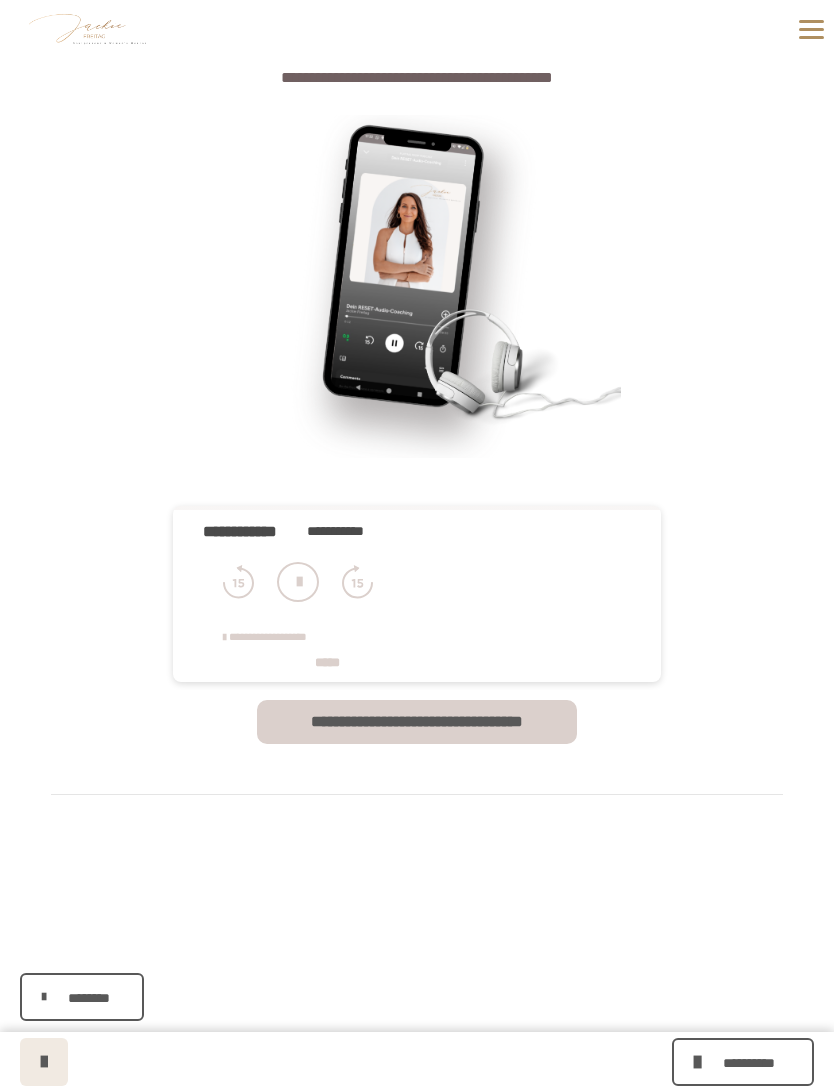 click on "**********" at bounding box center (417, 722) 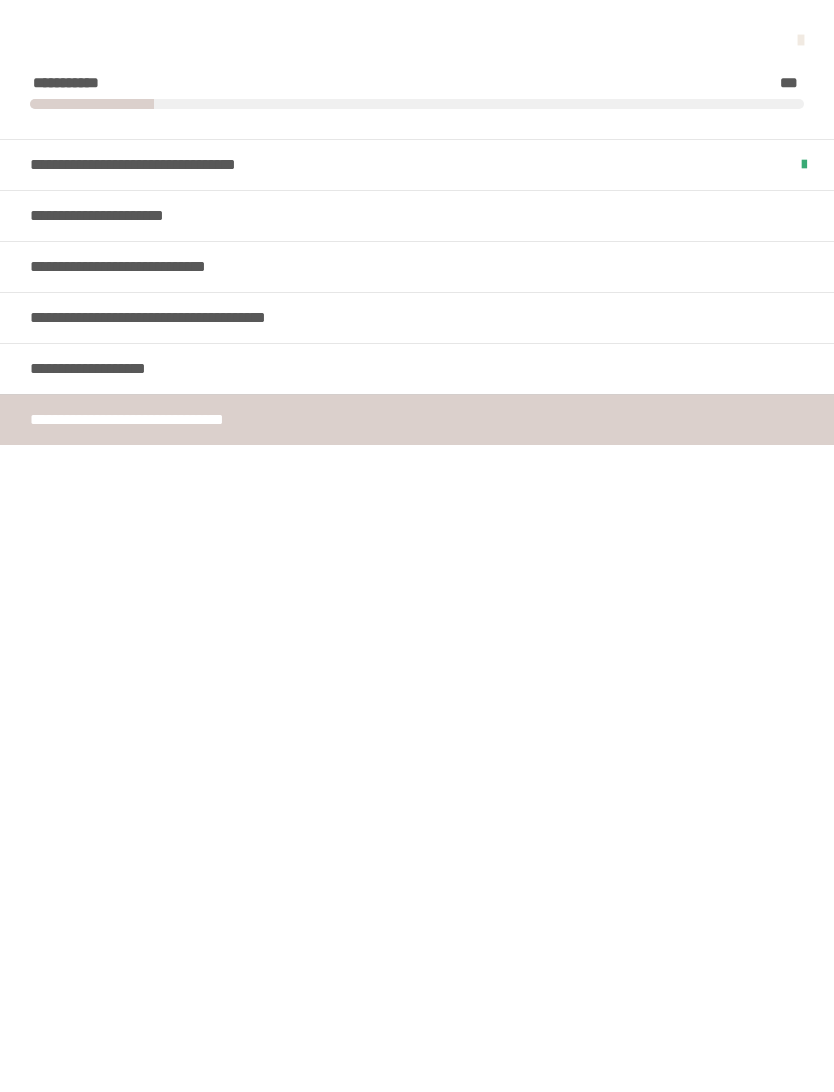 click on "**********" at bounding box center (105, 369) 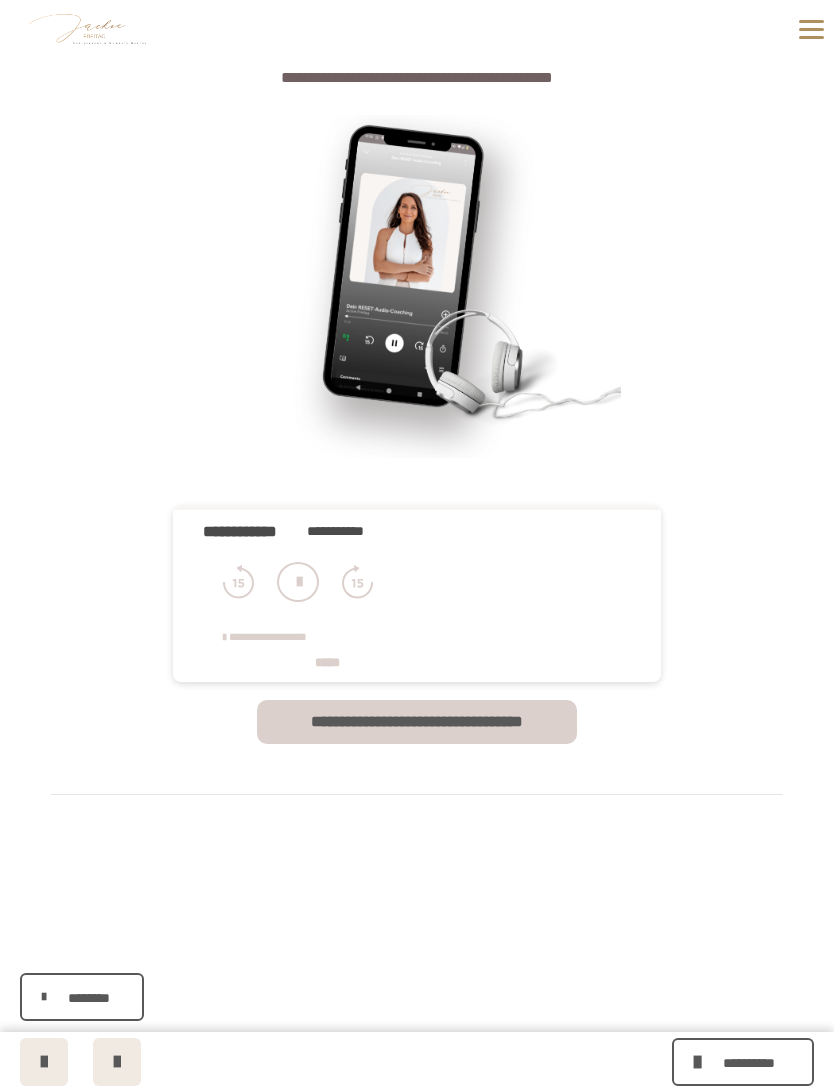 scroll, scrollTop: 0, scrollLeft: 0, axis: both 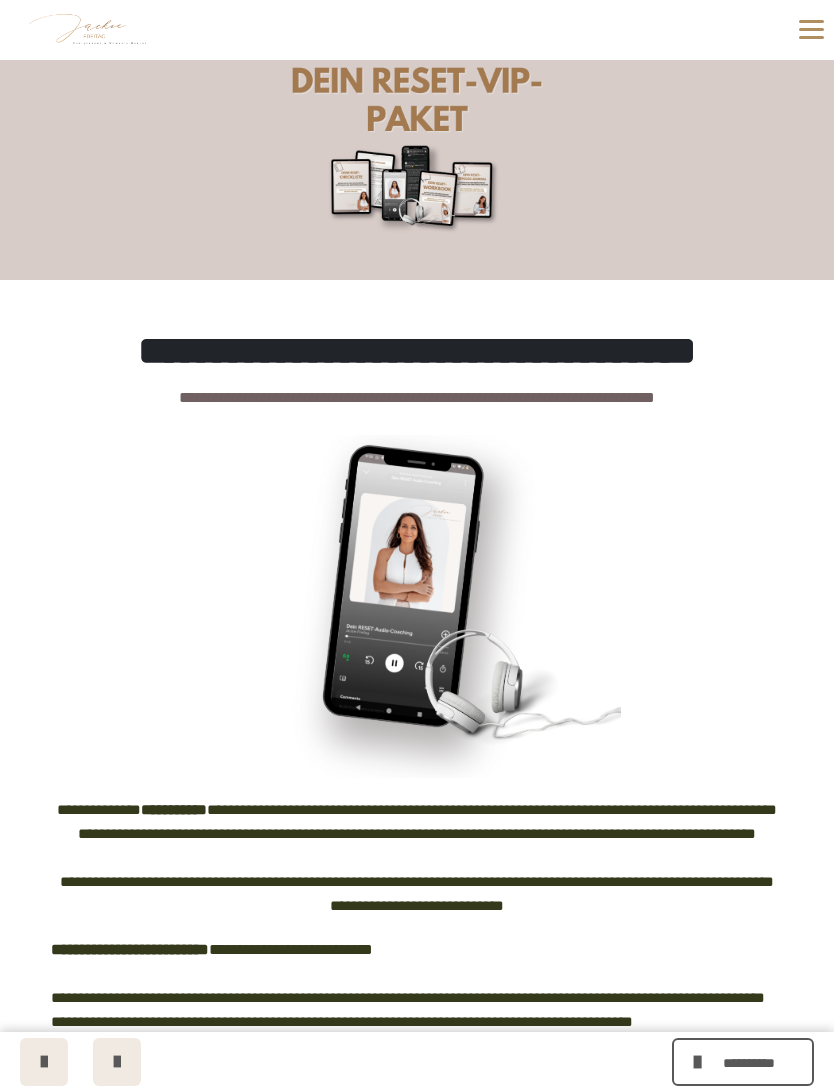 click on "**********" at bounding box center [417, 1369] 